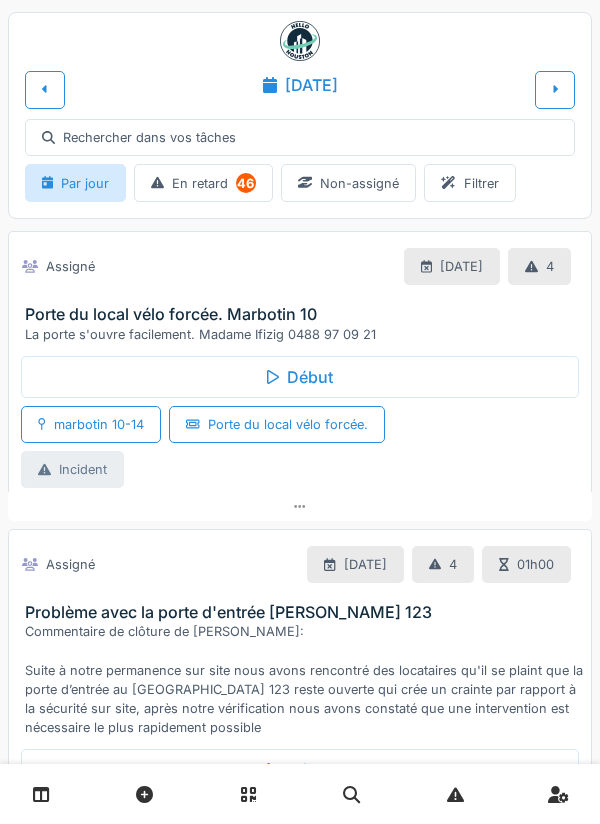 scroll, scrollTop: 0, scrollLeft: 0, axis: both 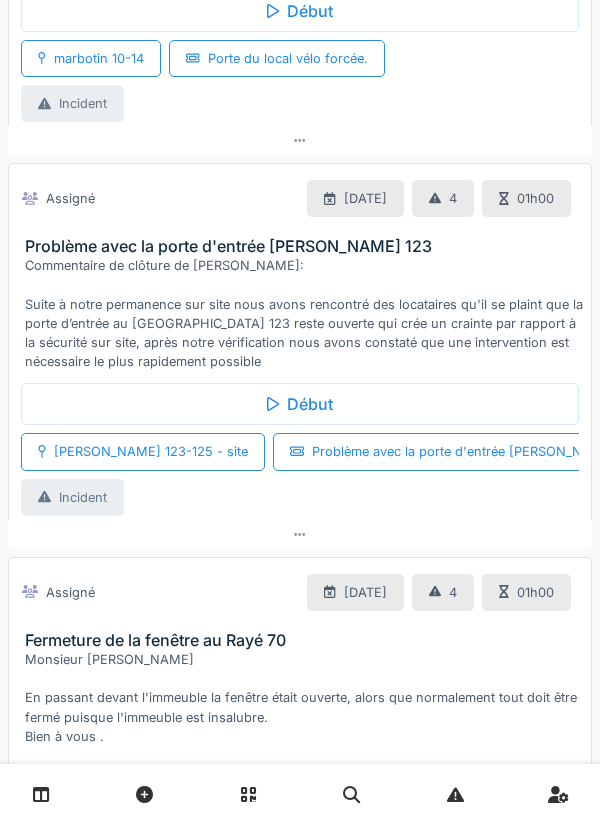 click on "Commentaire de clôture de [PERSON_NAME]:
Suite à notre permanence sur site nous avons rencontré des locataires qu'il se plaint que la porte d’entrée au [GEOGRAPHIC_DATA] 123 reste ouverte qui crée un crainte par rapport à la sécurité sur site, après notre vérification nous avons constaté que une intervention est nécessaire le plus rapidement possible" at bounding box center (304, 313) 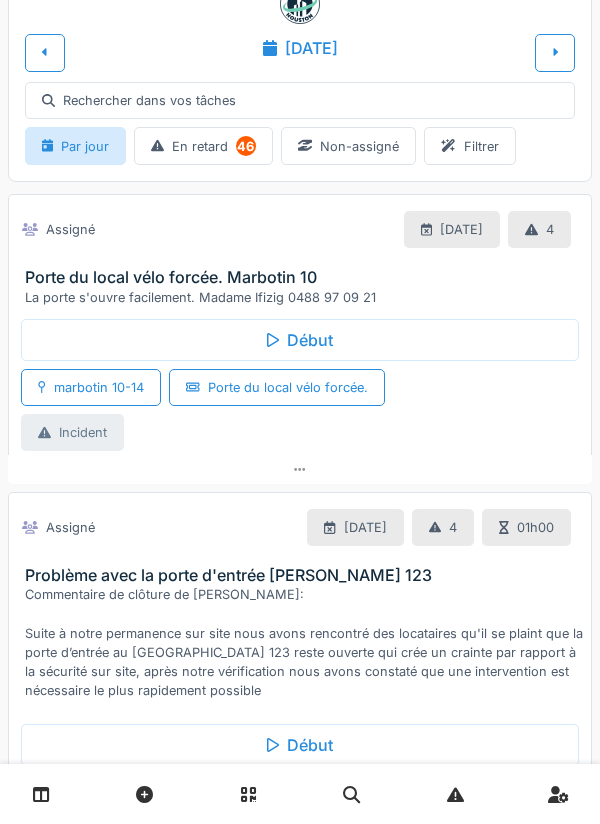 scroll, scrollTop: 35, scrollLeft: 0, axis: vertical 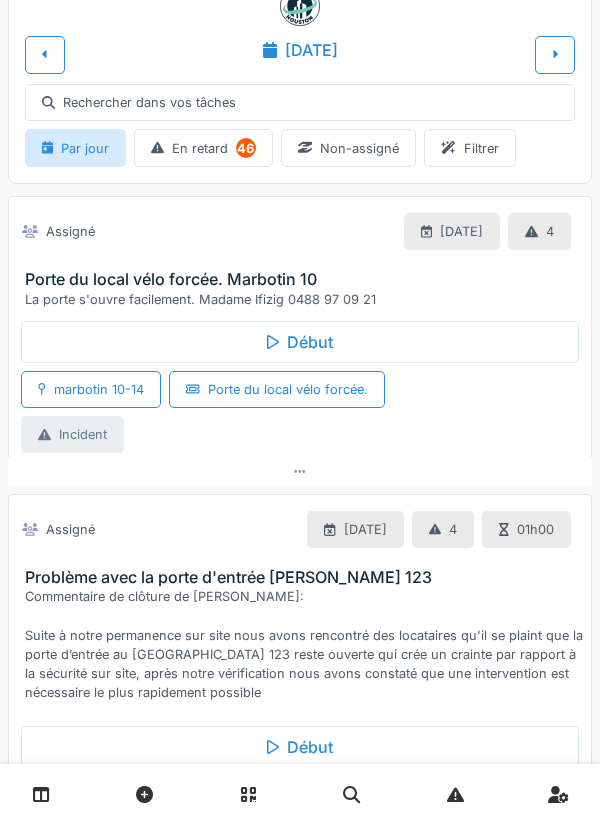 click on "Porte du local vélo forcée. Marbotin 10" at bounding box center [304, 279] 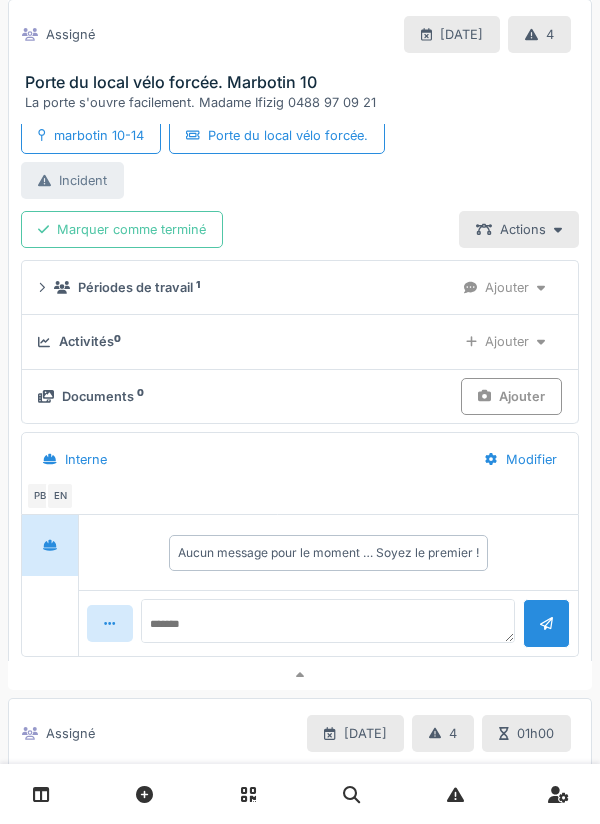 scroll, scrollTop: 0, scrollLeft: 0, axis: both 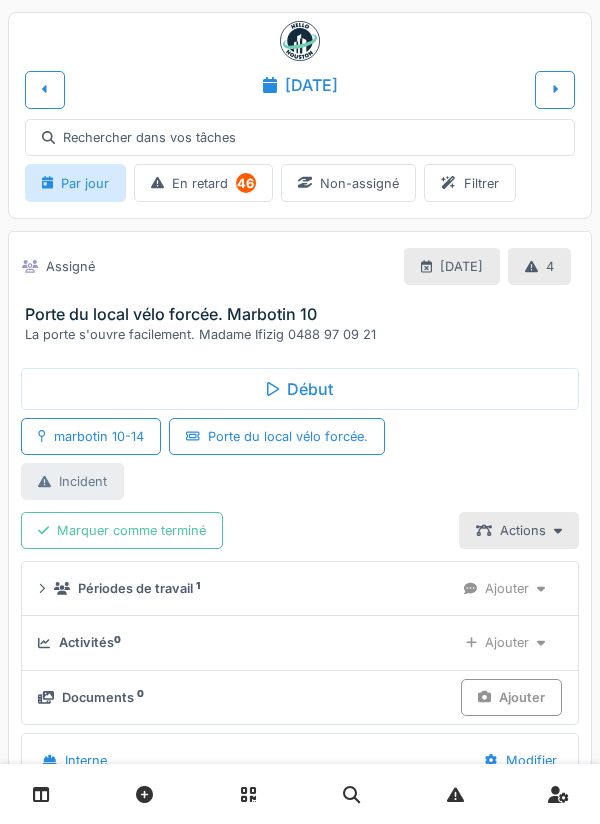 click on "Début" at bounding box center [300, 389] 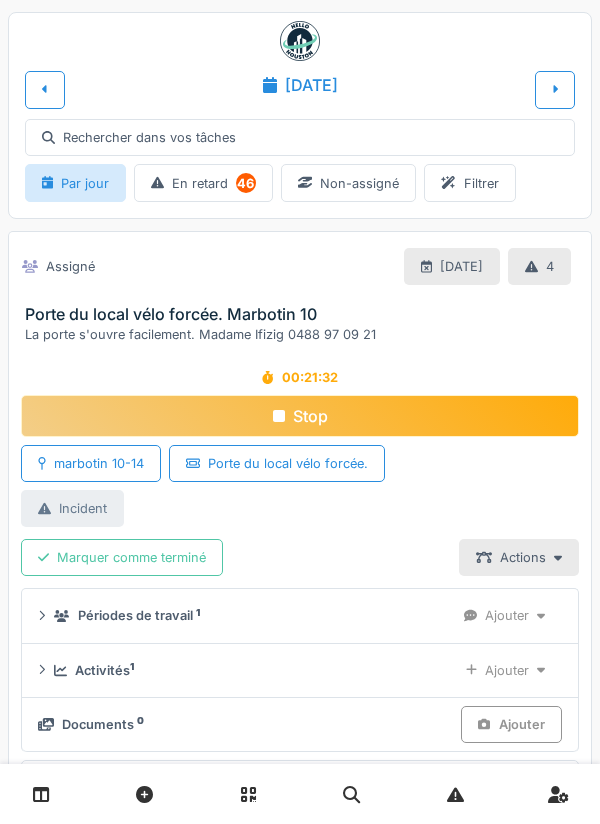click on "Stop" at bounding box center (300, 416) 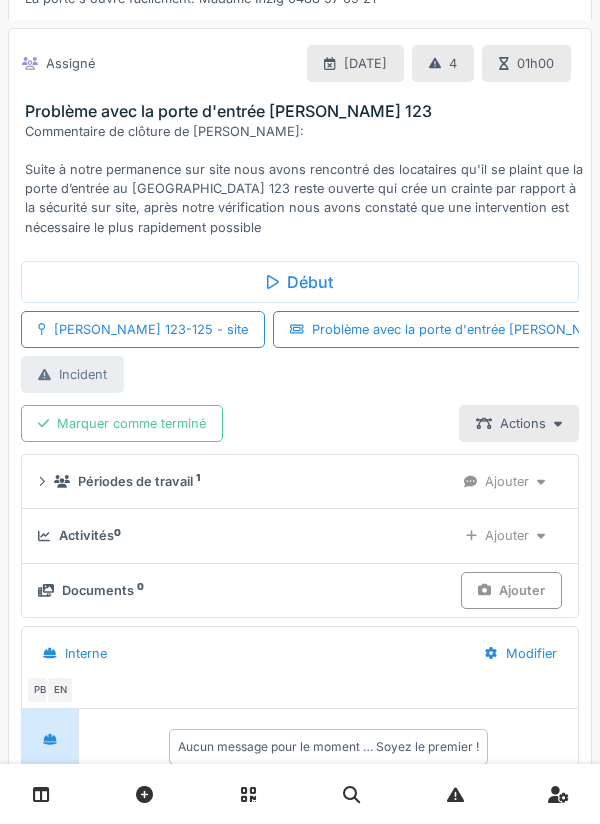 scroll, scrollTop: 0, scrollLeft: 0, axis: both 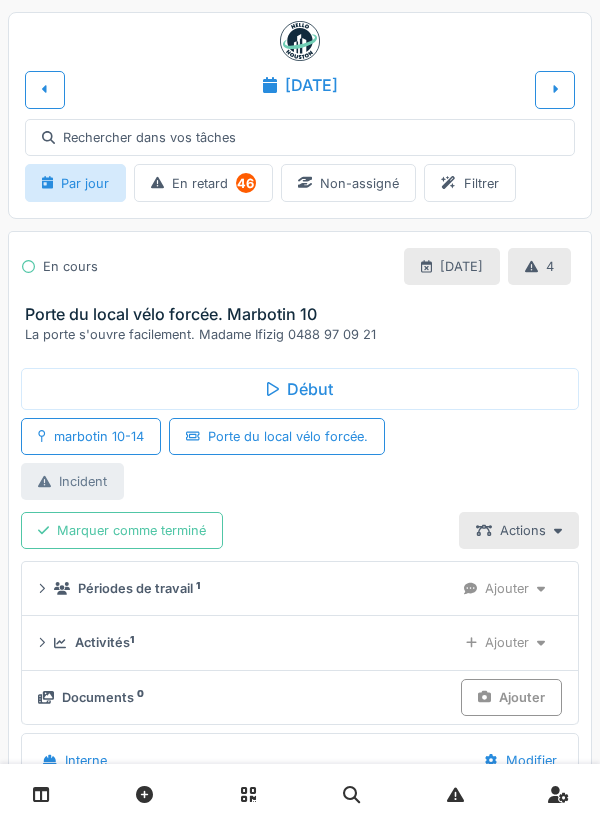 click on "Porte du local vélo forcée. Marbotin 10" at bounding box center (304, 314) 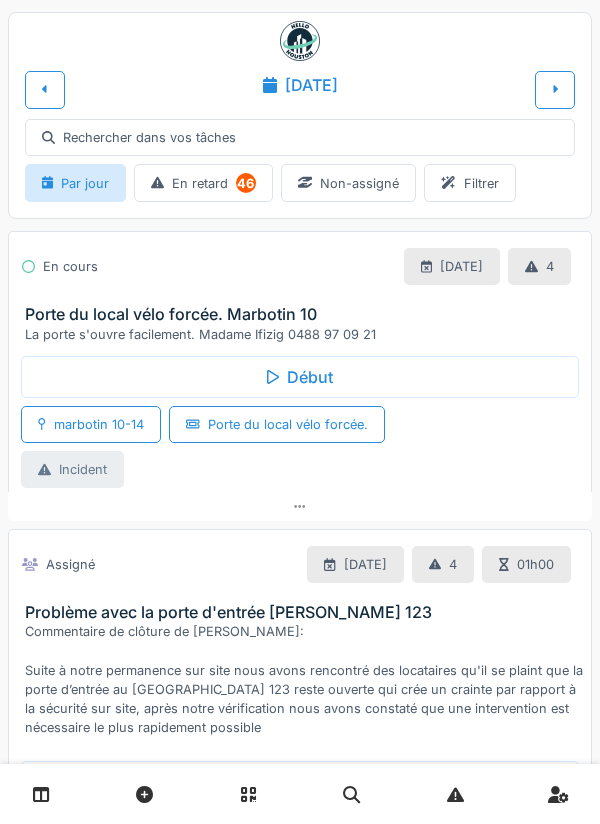 click on "Porte du local vélo forcée. Marbotin 10" at bounding box center (304, 314) 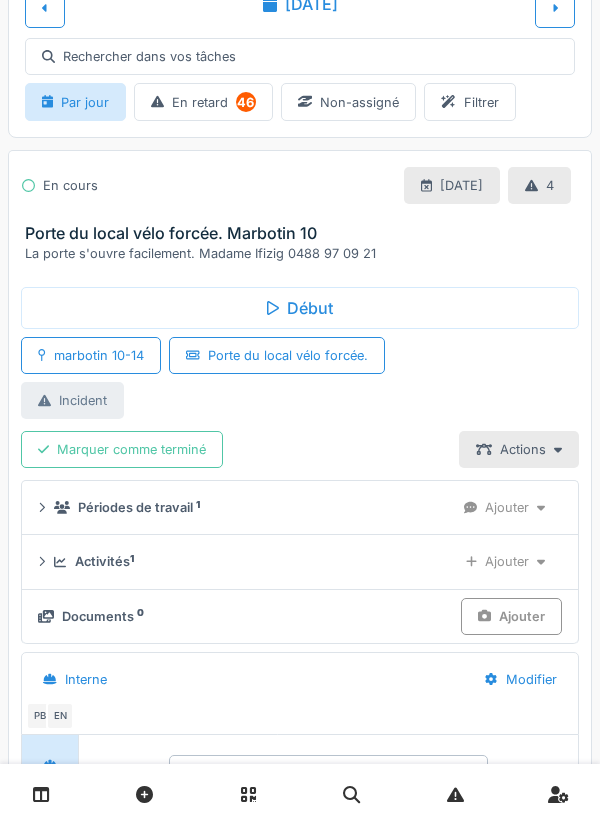 scroll, scrollTop: 151, scrollLeft: 0, axis: vertical 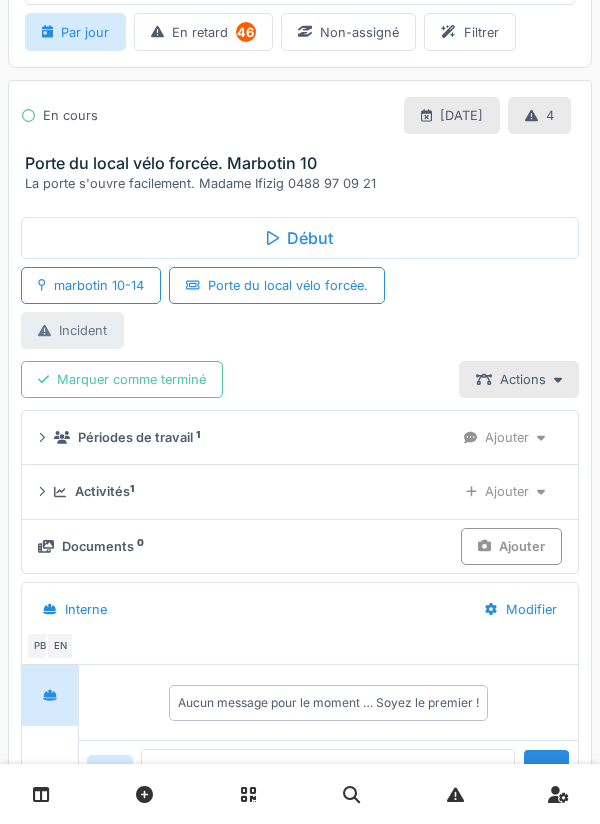 click on "Activités 1" at bounding box center [247, 491] 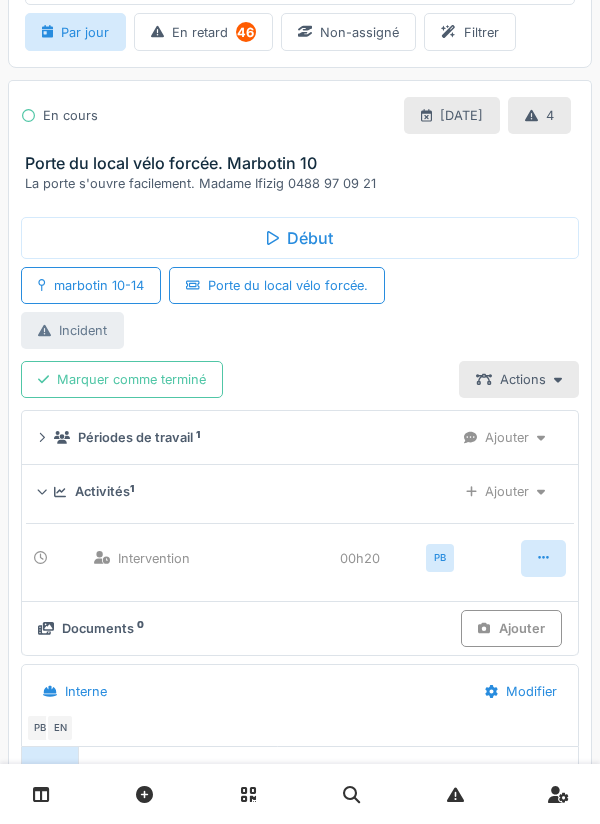 click on "Début" at bounding box center [300, 238] 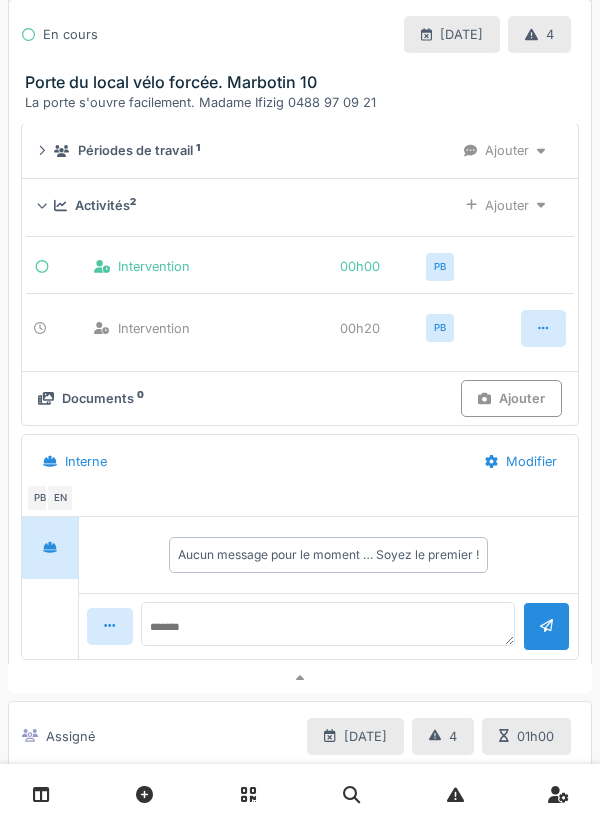 scroll, scrollTop: 471, scrollLeft: 0, axis: vertical 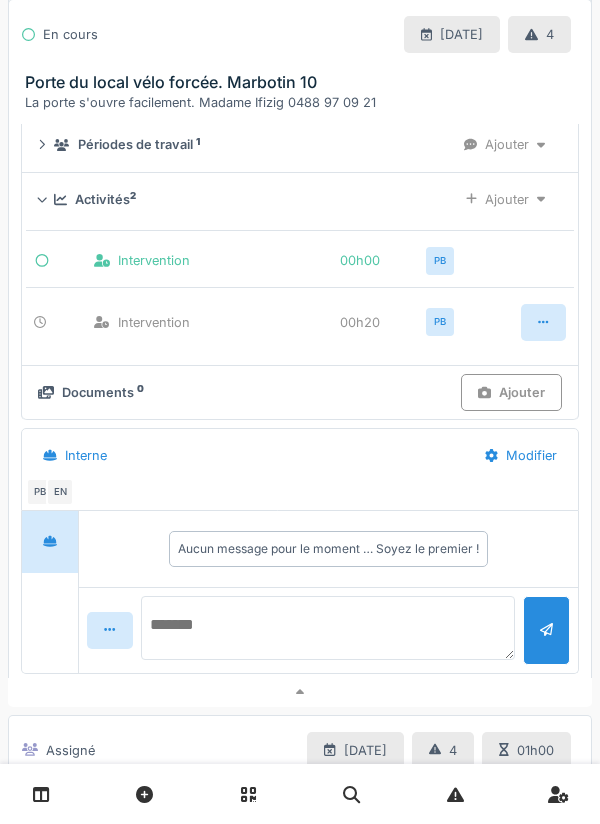 click at bounding box center [328, 628] 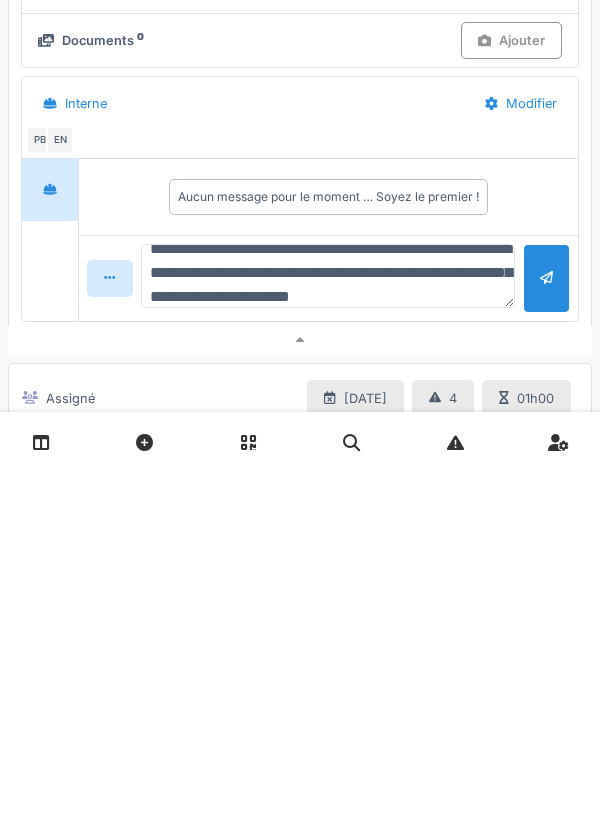 scroll, scrollTop: 48, scrollLeft: 0, axis: vertical 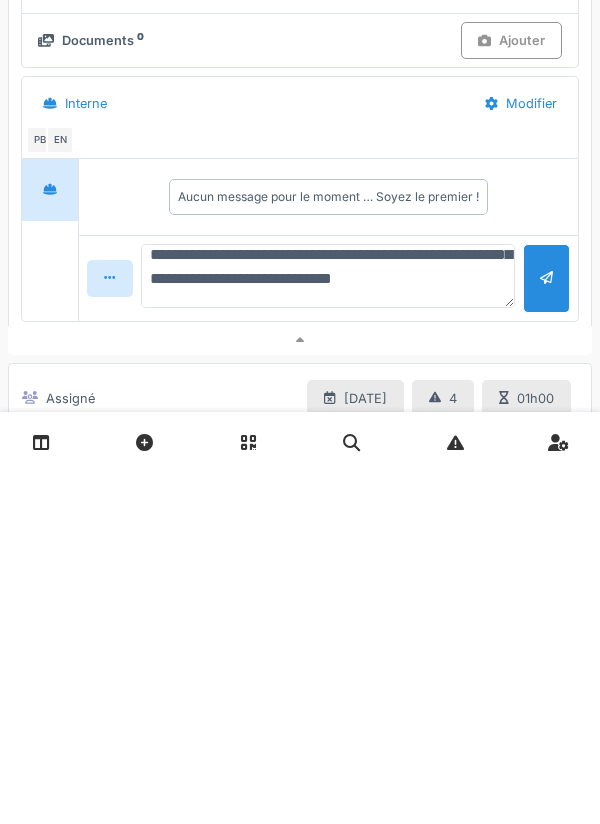 type on "**********" 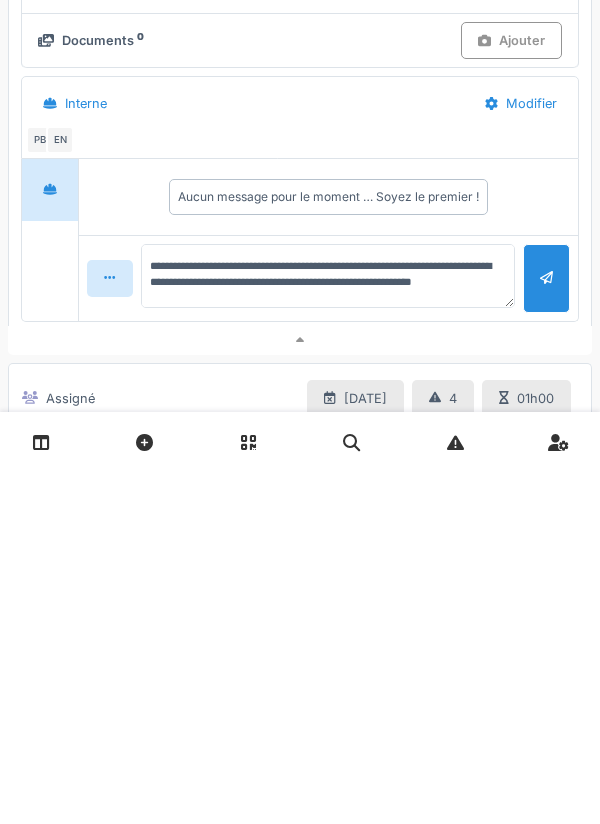 click at bounding box center [546, 630] 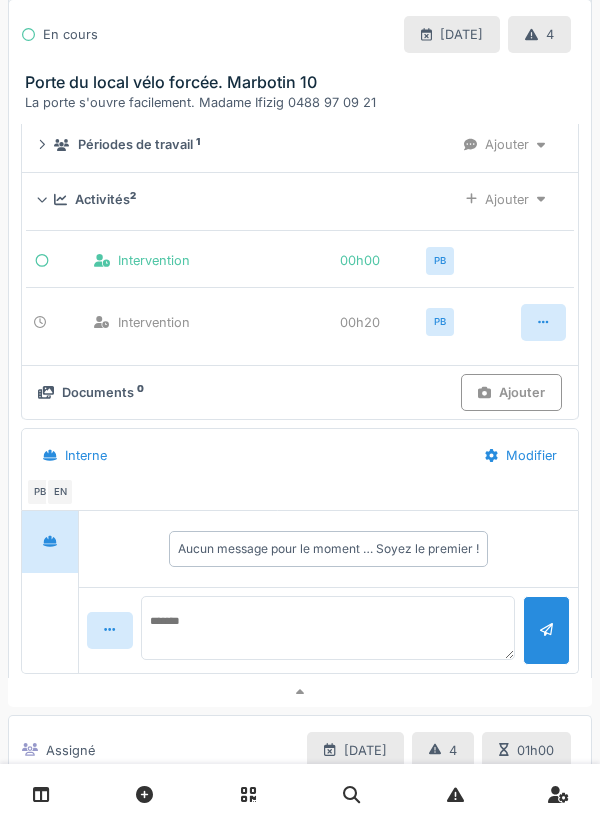 scroll, scrollTop: 0, scrollLeft: 0, axis: both 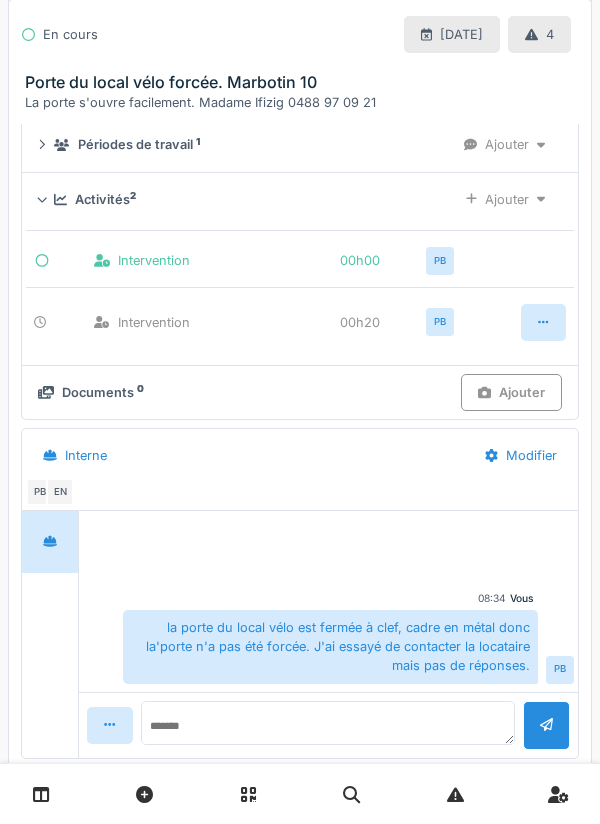 click on "Ajouter" at bounding box center (505, 199) 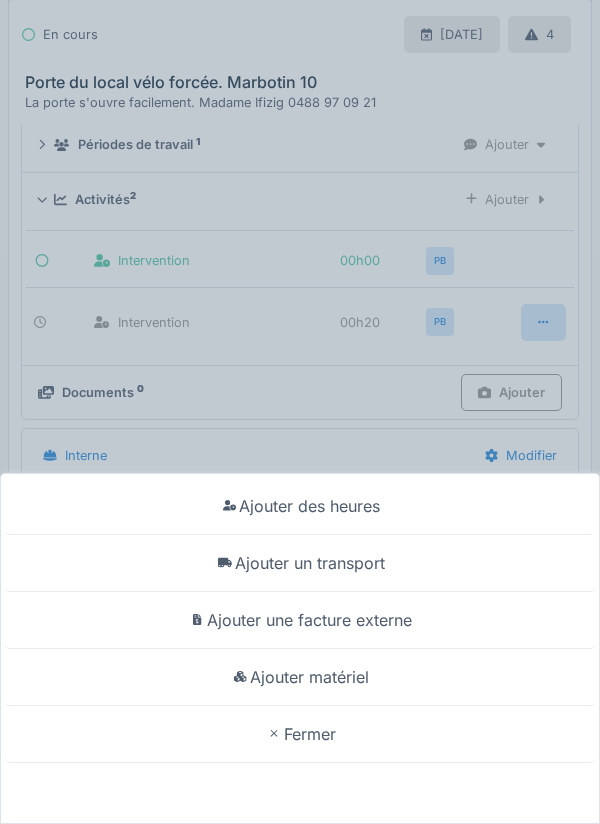 click on "Ajouter un transport" at bounding box center (300, 563) 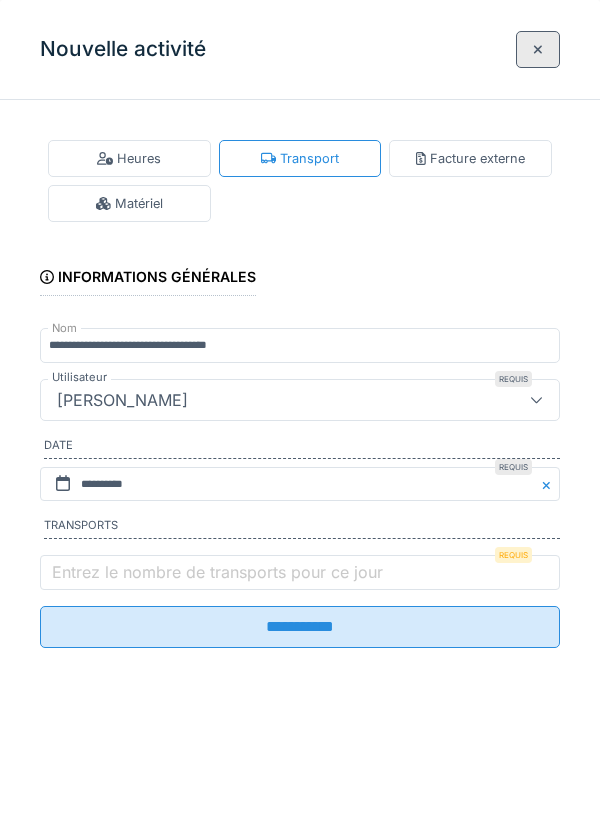 click on "Entrez le nombre de transports pour ce jour" at bounding box center (217, 572) 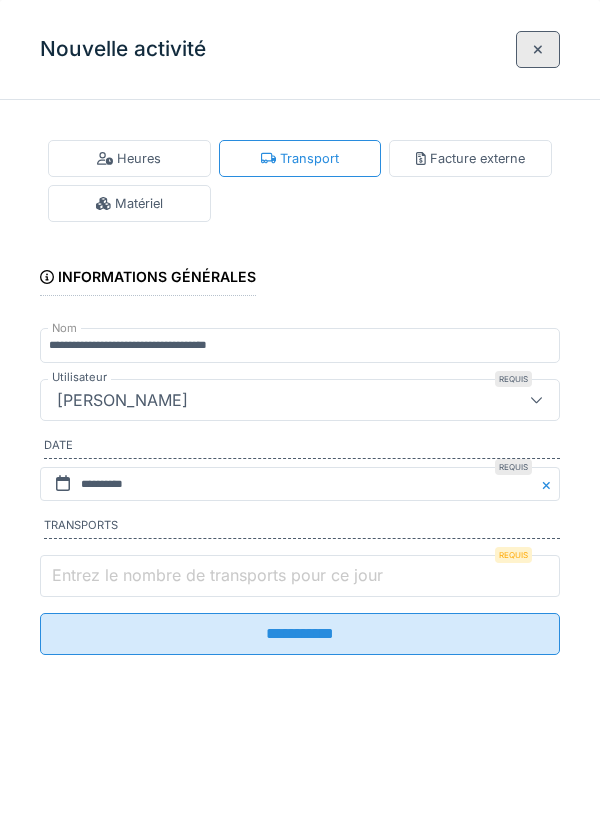 click on "Entrez le nombre de transports pour ce jour" at bounding box center (300, 576) 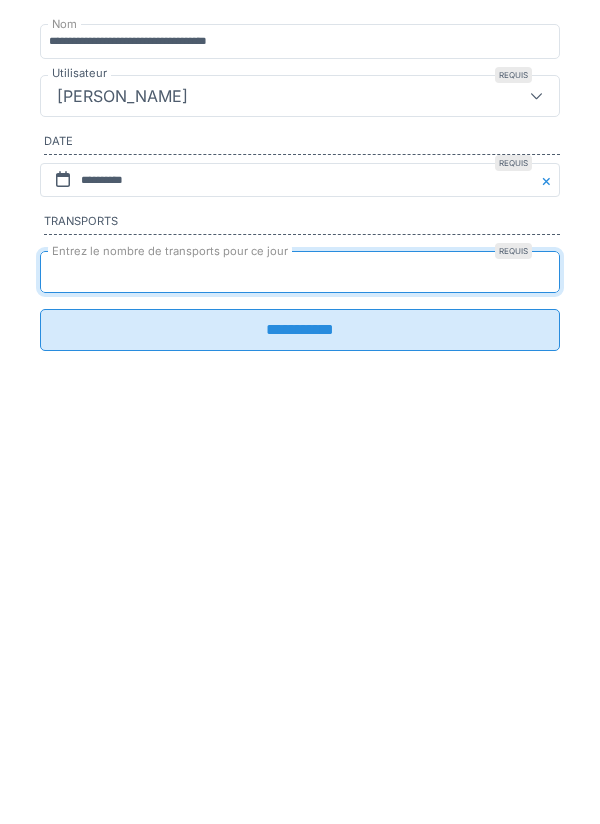 type on "*" 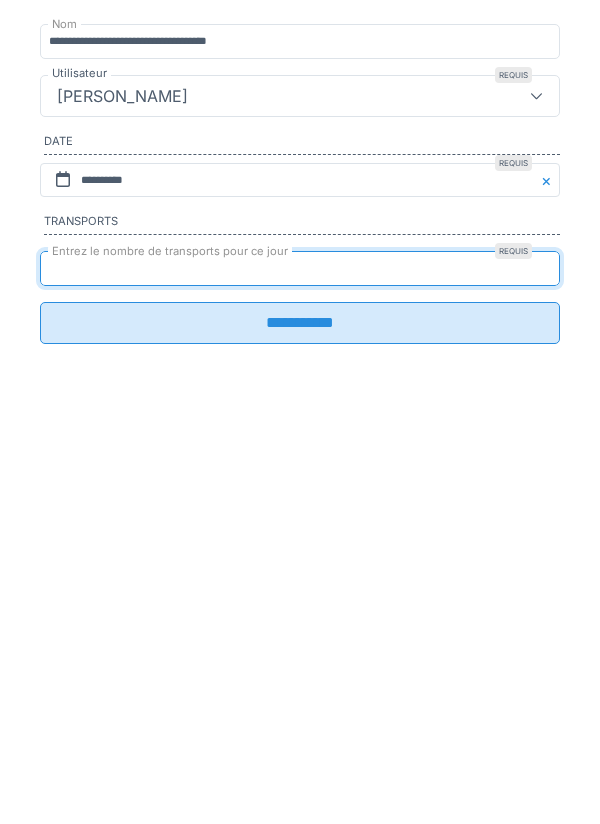 click on "**********" at bounding box center [300, 627] 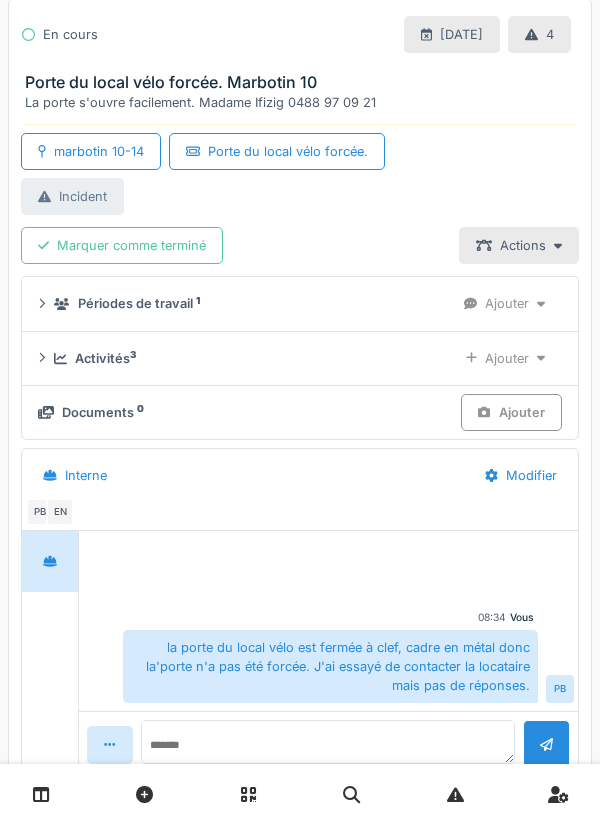 scroll, scrollTop: 133, scrollLeft: 0, axis: vertical 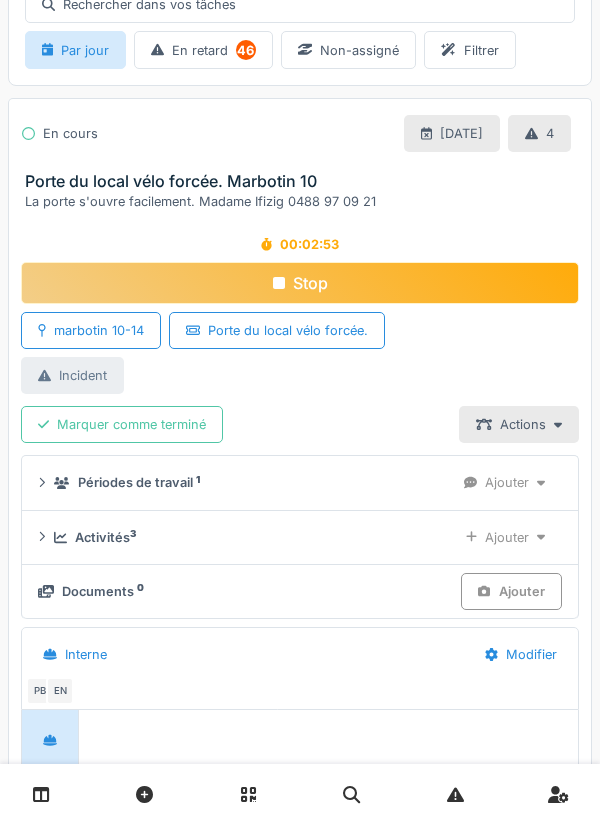 click on "Stop" at bounding box center [300, 283] 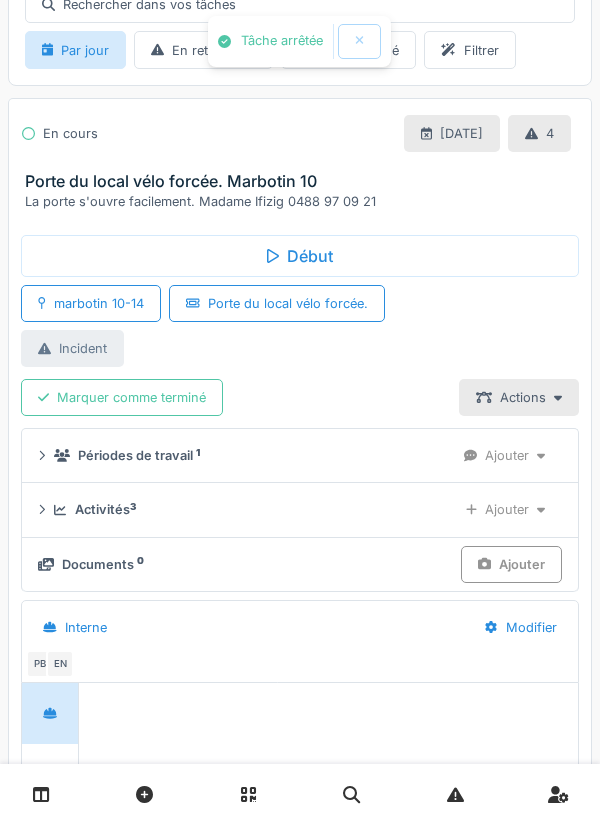 click on "Activités 3" at bounding box center (247, 509) 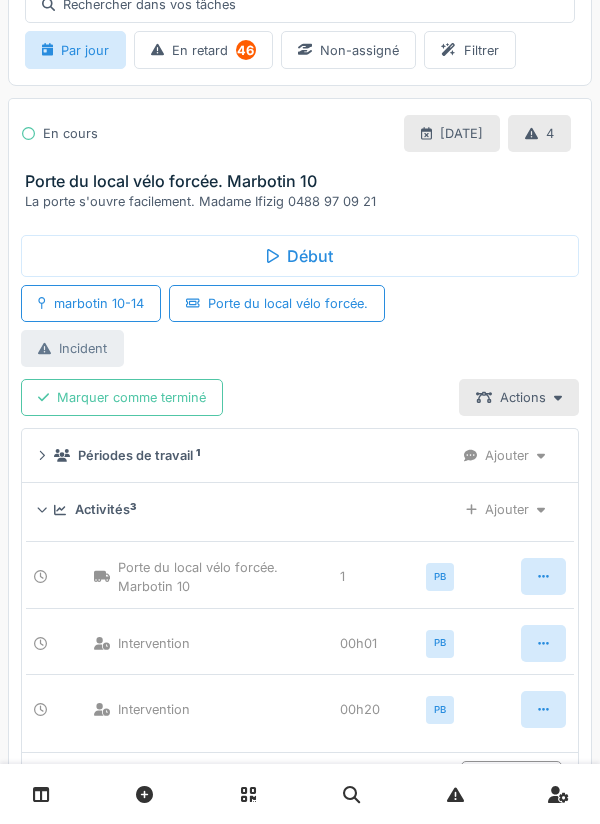 click on "Activités 3" at bounding box center [247, 509] 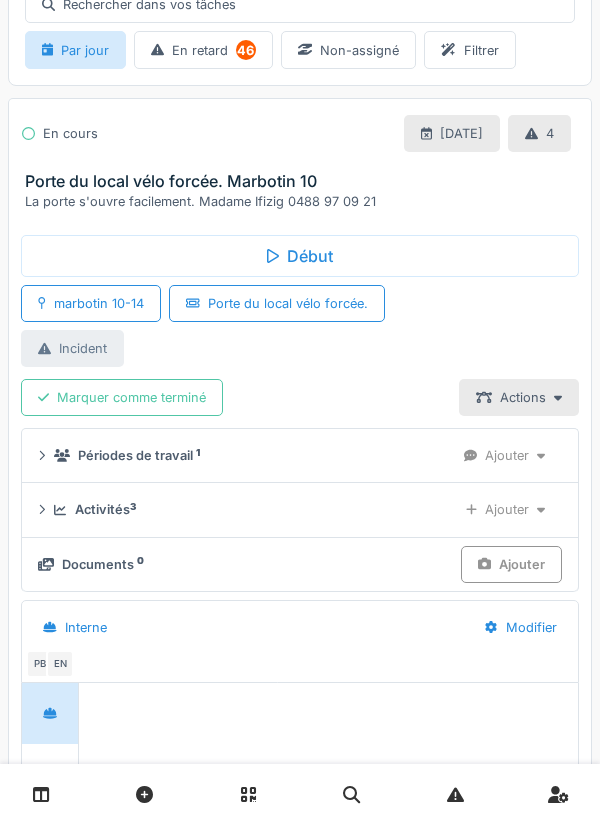 click on "Marquer comme terminé" at bounding box center (122, 397) 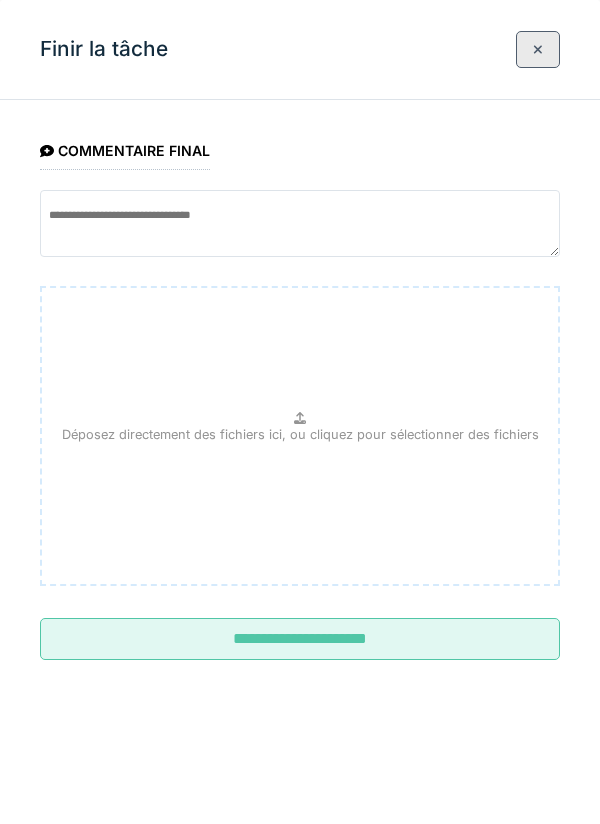 click on "**********" at bounding box center [300, 639] 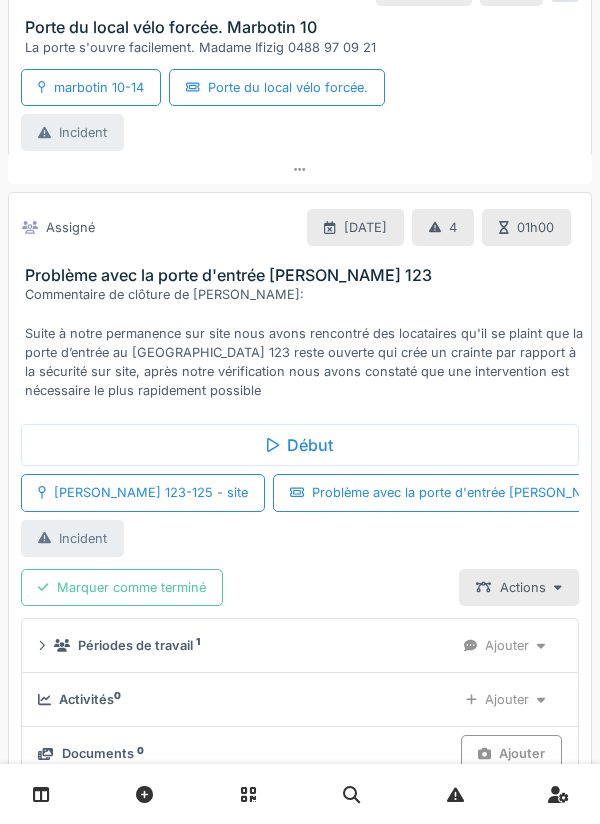 scroll, scrollTop: 273, scrollLeft: 0, axis: vertical 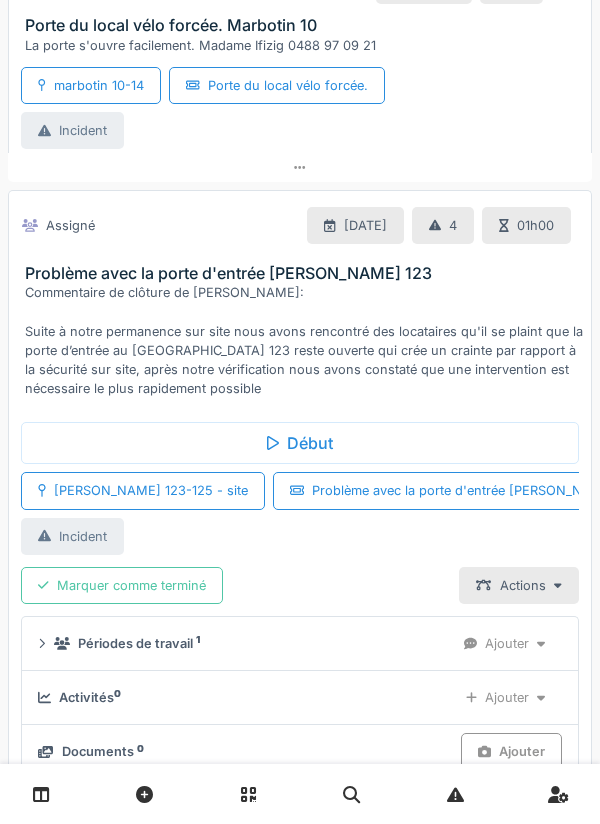click on "Début" at bounding box center (300, 443) 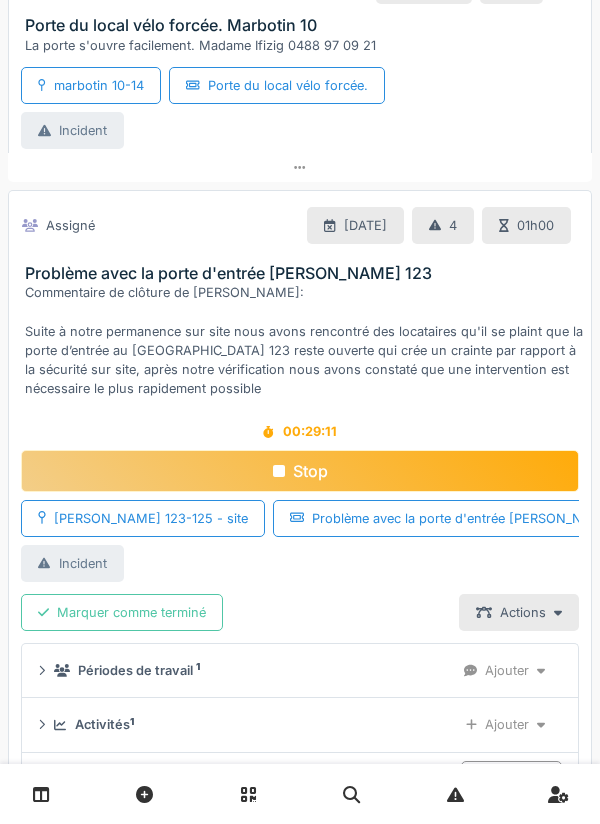 click on "Activités 1 Ajouter" at bounding box center (300, 724) 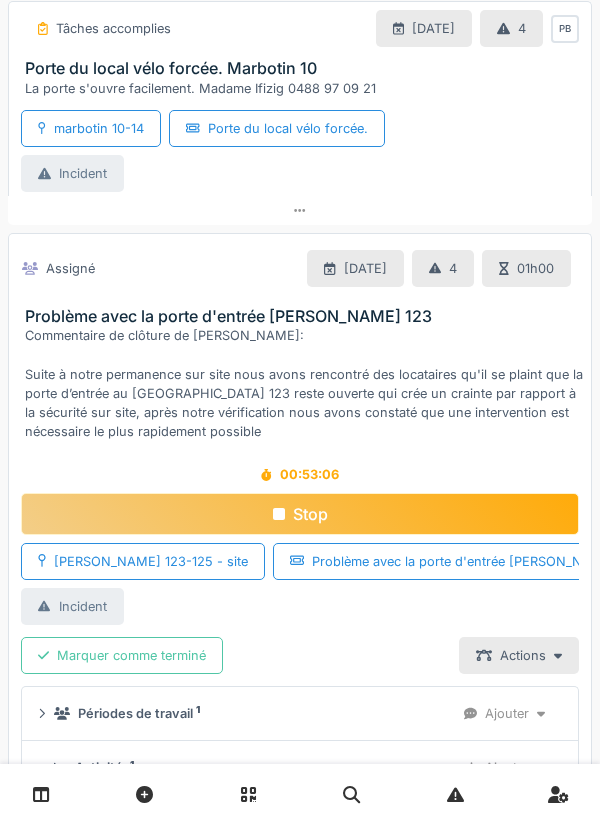 scroll, scrollTop: 213, scrollLeft: 0, axis: vertical 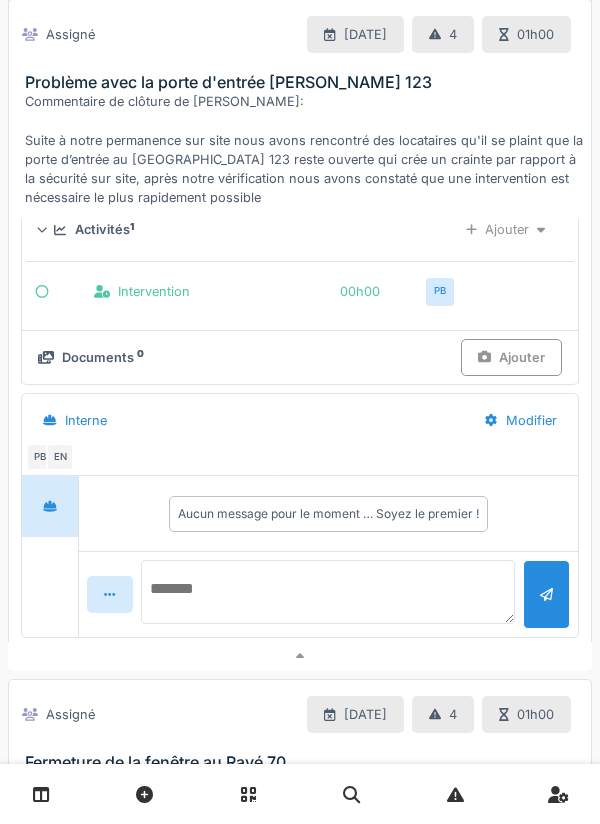 click at bounding box center [328, 592] 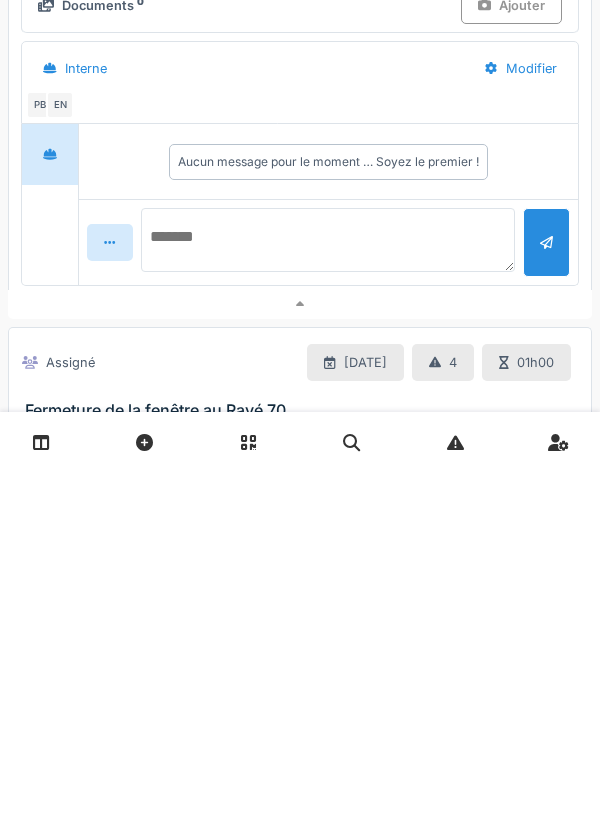 click at bounding box center (328, 592) 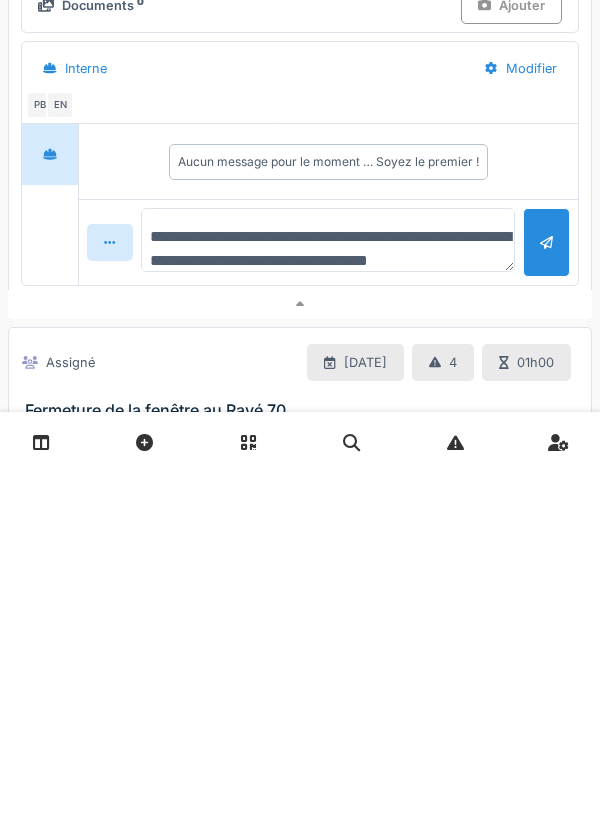 scroll, scrollTop: 23, scrollLeft: 0, axis: vertical 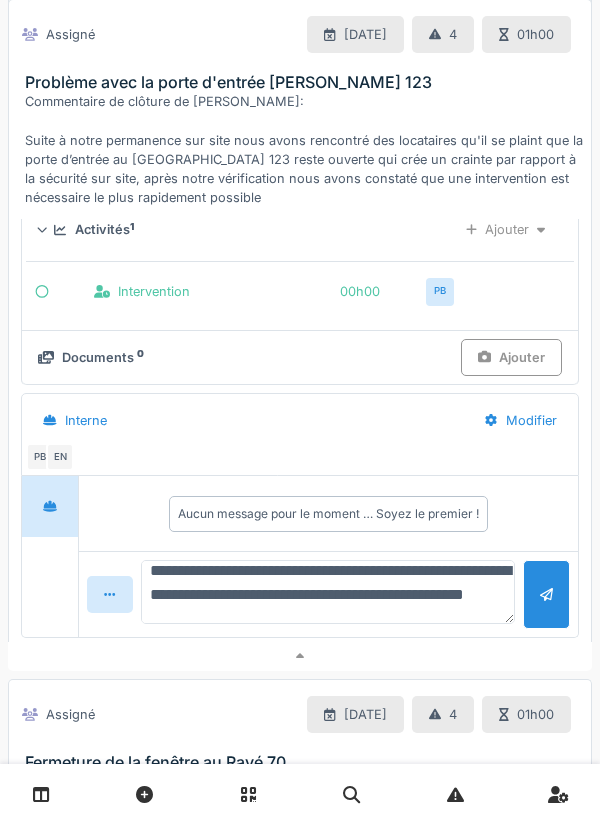 click on "**********" at bounding box center (328, 592) 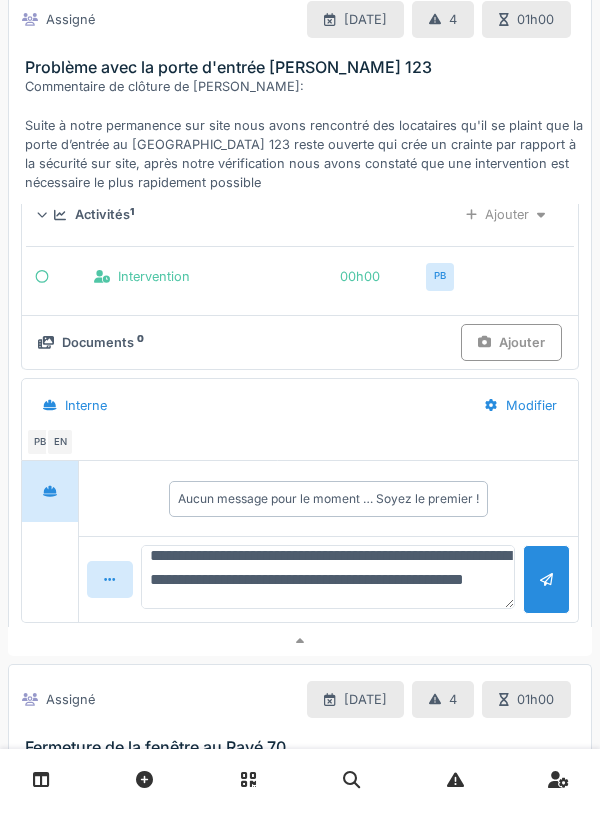 scroll, scrollTop: 23, scrollLeft: 0, axis: vertical 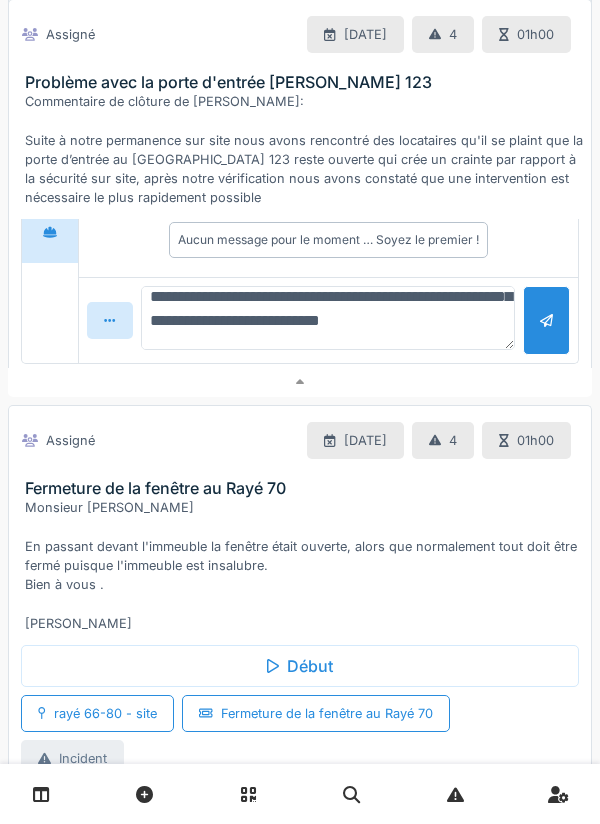 type on "**********" 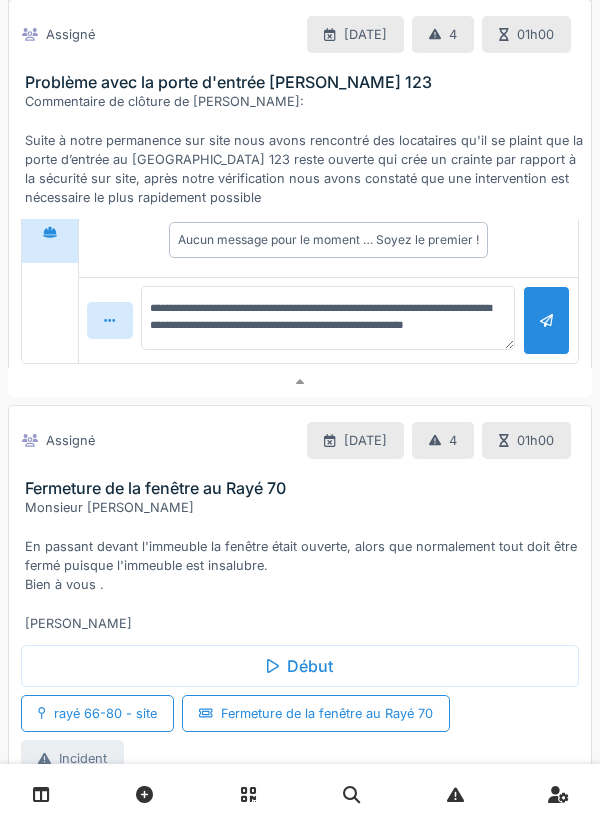 click at bounding box center (546, 320) 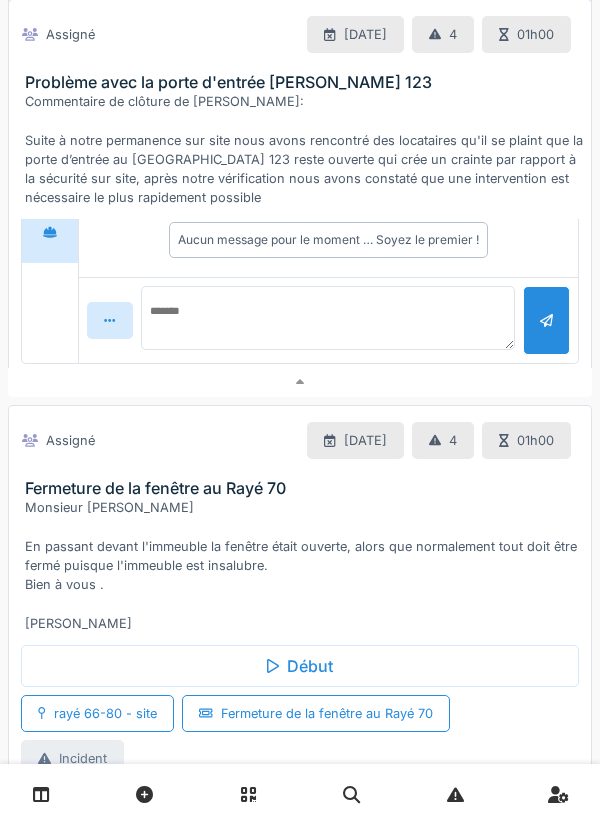 scroll, scrollTop: 0, scrollLeft: 0, axis: both 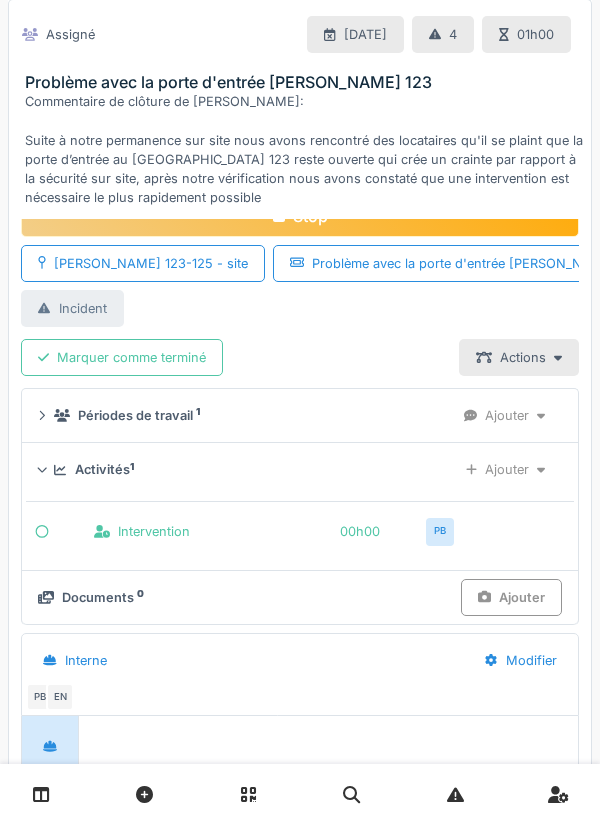 click on "Ajouter" at bounding box center (511, 597) 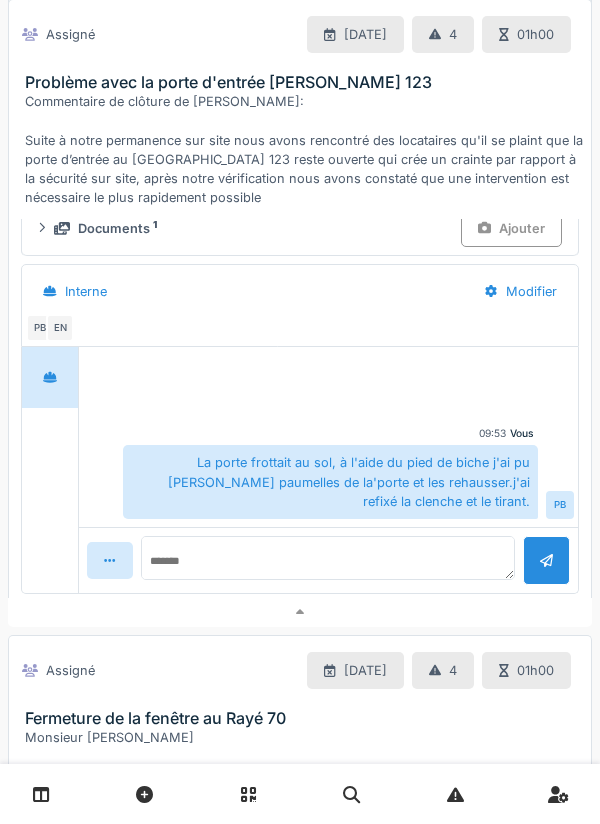 scroll, scrollTop: 909, scrollLeft: 0, axis: vertical 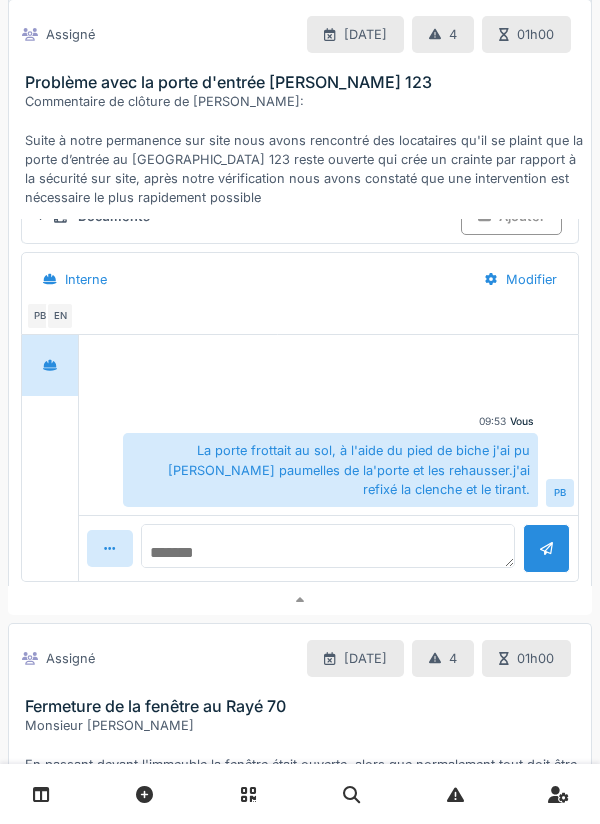 click at bounding box center (328, 546) 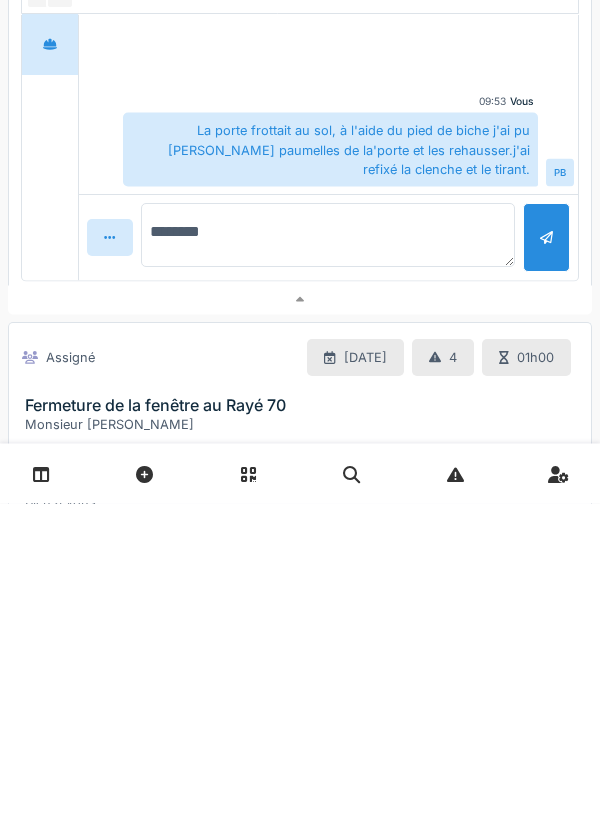 type on "*********" 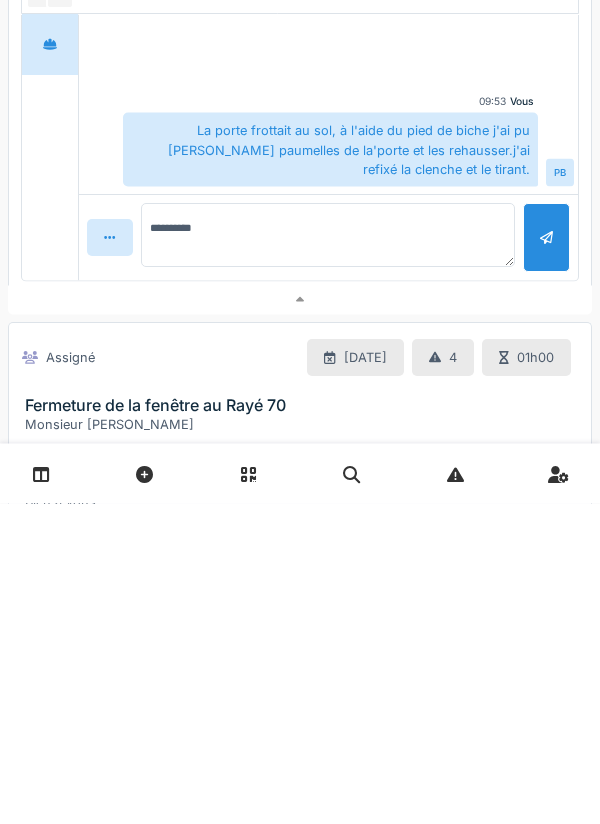 click at bounding box center [300, 620] 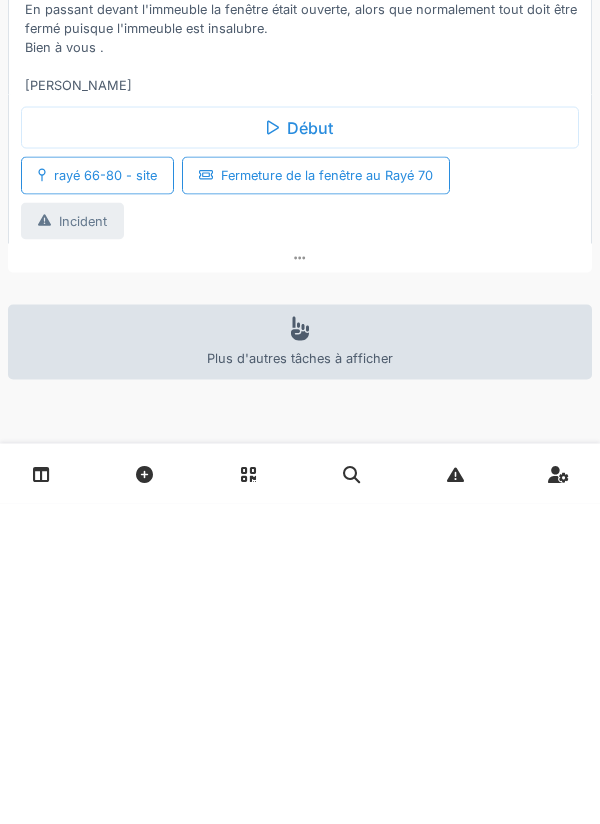 scroll, scrollTop: 699, scrollLeft: 0, axis: vertical 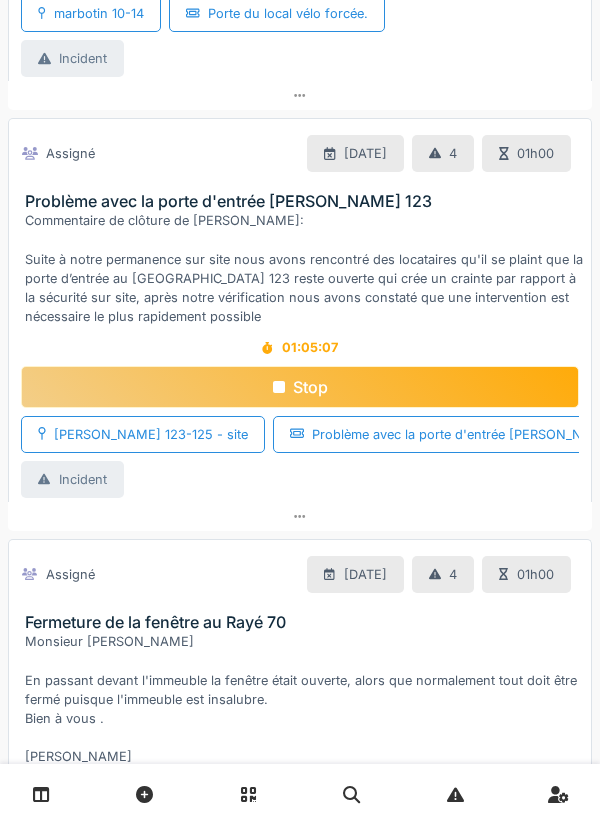 click on "Commentaire de clôture de [PERSON_NAME]:
Suite à notre permanence sur site nous avons rencontré des locataires qu'il se plaint que la porte d’entrée au [GEOGRAPHIC_DATA] 123 reste ouverte qui crée un crainte par rapport à la sécurité sur site, après notre vérification nous avons constaté que une intervention est nécessaire le plus rapidement possible" at bounding box center [304, 268] 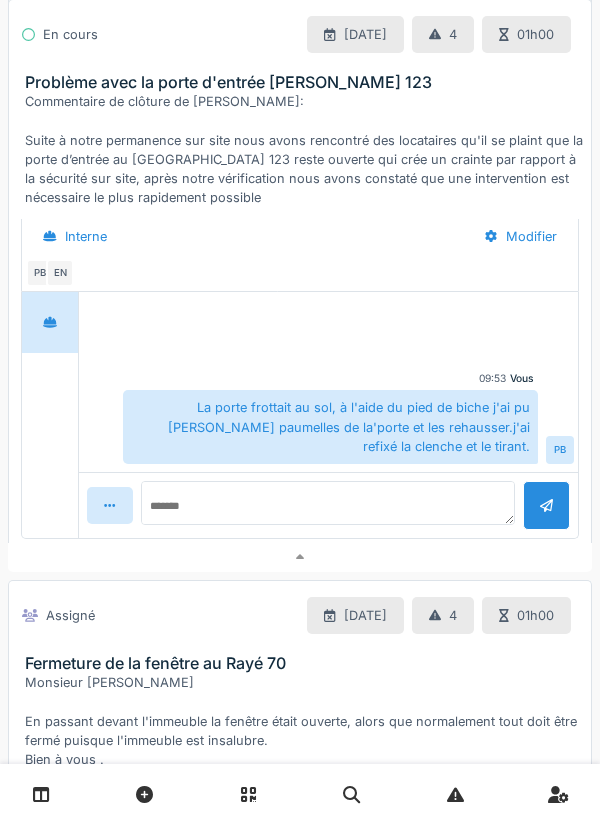 scroll, scrollTop: 875, scrollLeft: 0, axis: vertical 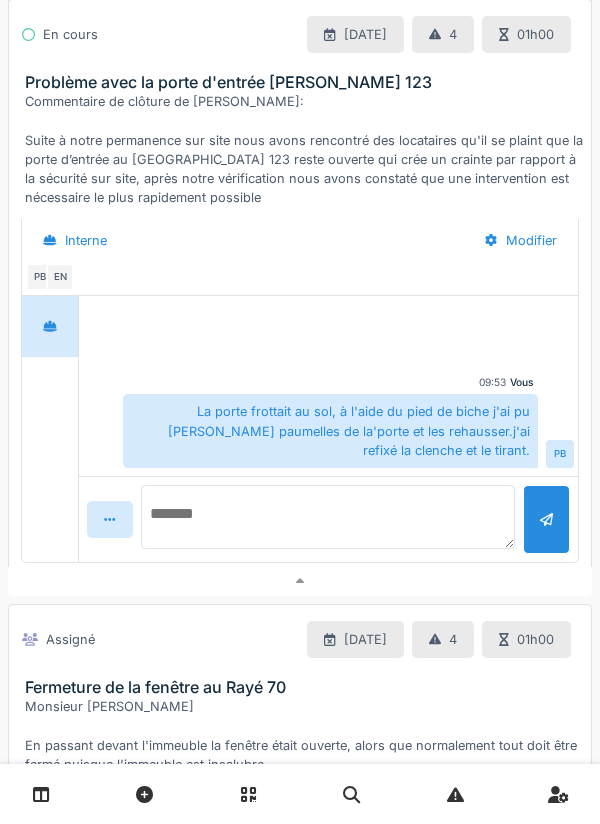 click at bounding box center (328, 517) 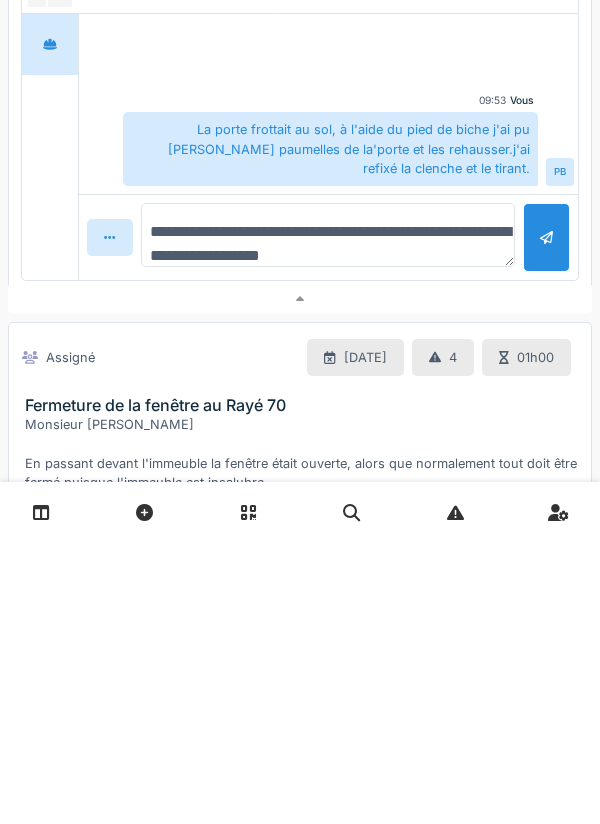 type on "**********" 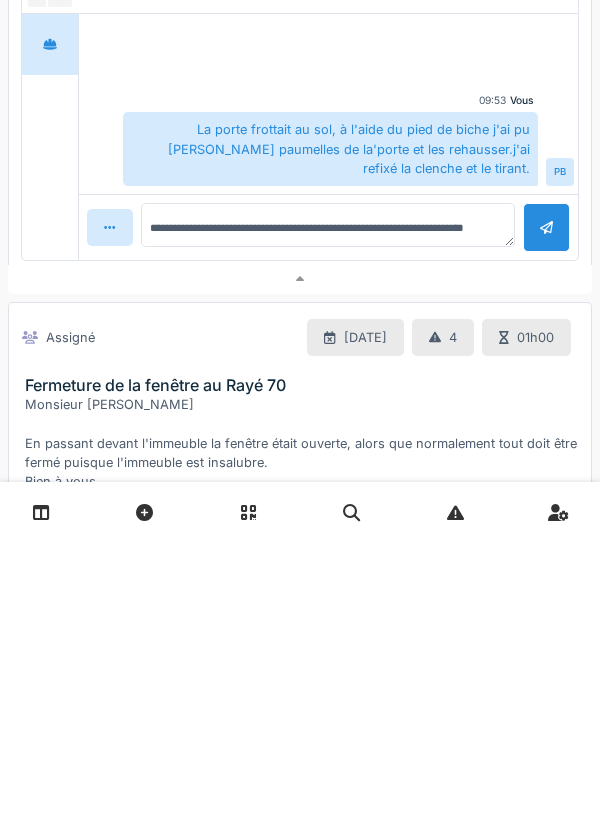 click at bounding box center [546, 509] 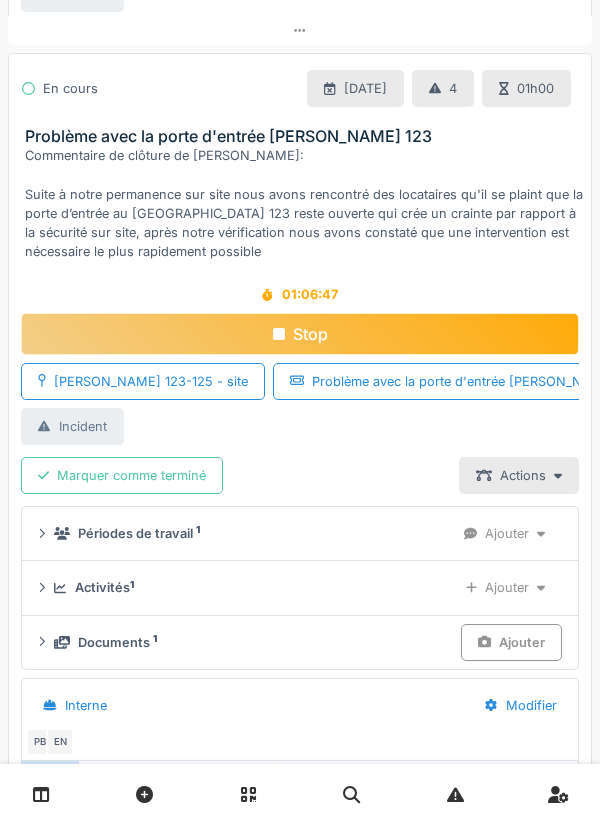 scroll, scrollTop: 409, scrollLeft: 0, axis: vertical 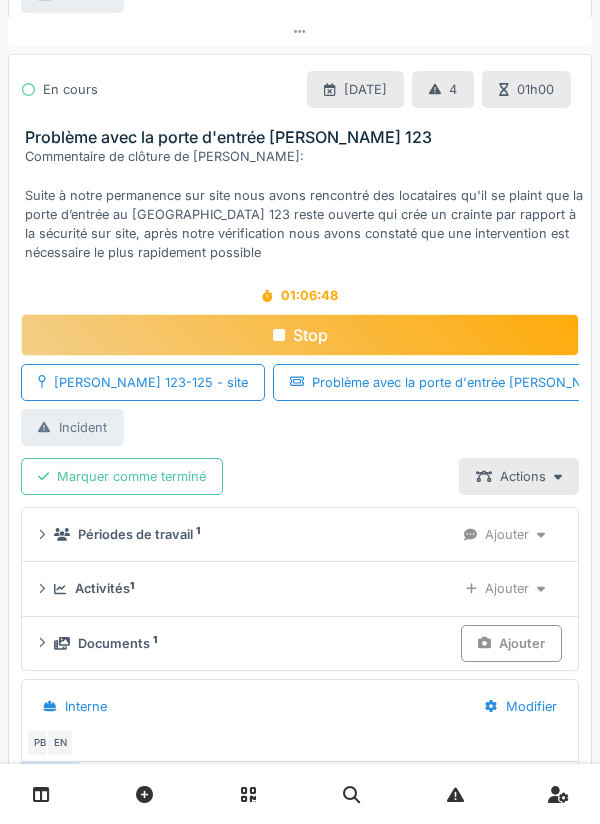 click on "Ajouter" at bounding box center [505, 588] 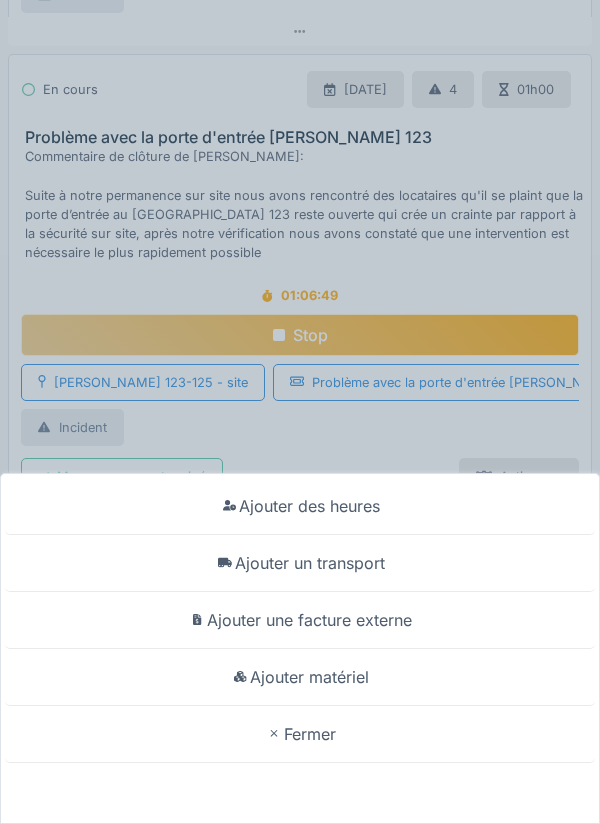 click on "Ajouter un transport" at bounding box center [300, 563] 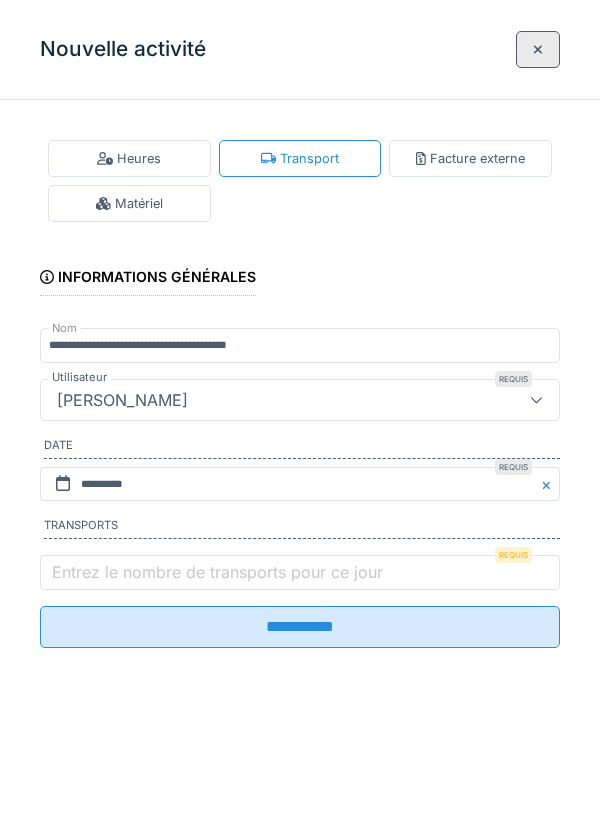 click on "Entrez le nombre de transports pour ce jour" at bounding box center (217, 572) 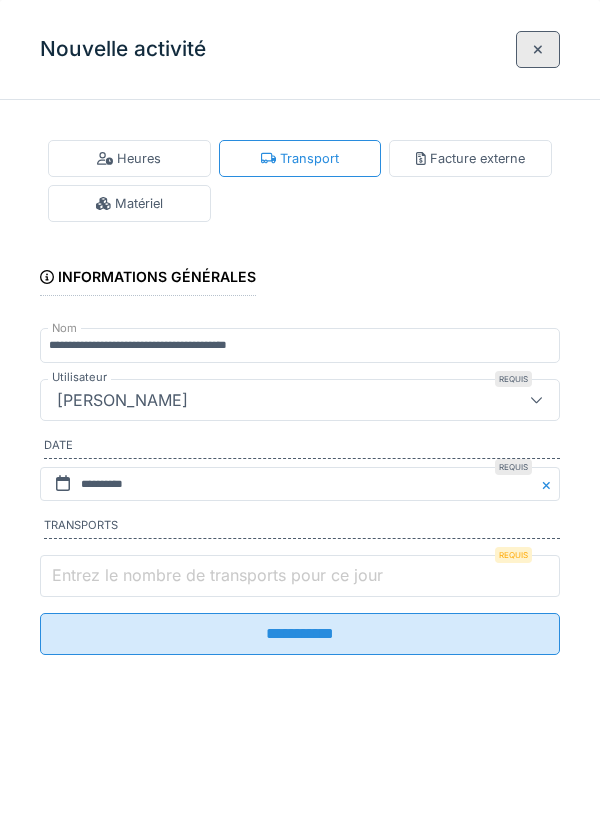 click on "Entrez le nombre de transports pour ce jour" at bounding box center [300, 576] 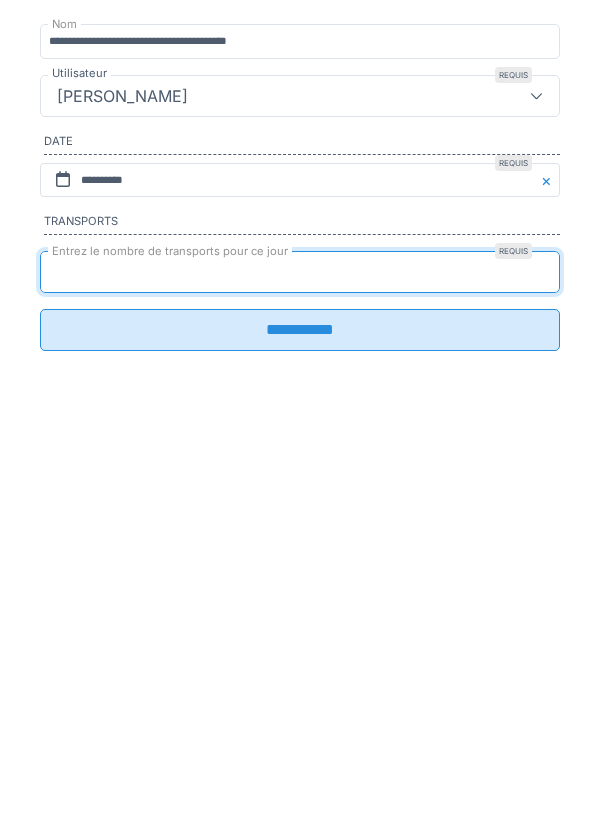 type on "*" 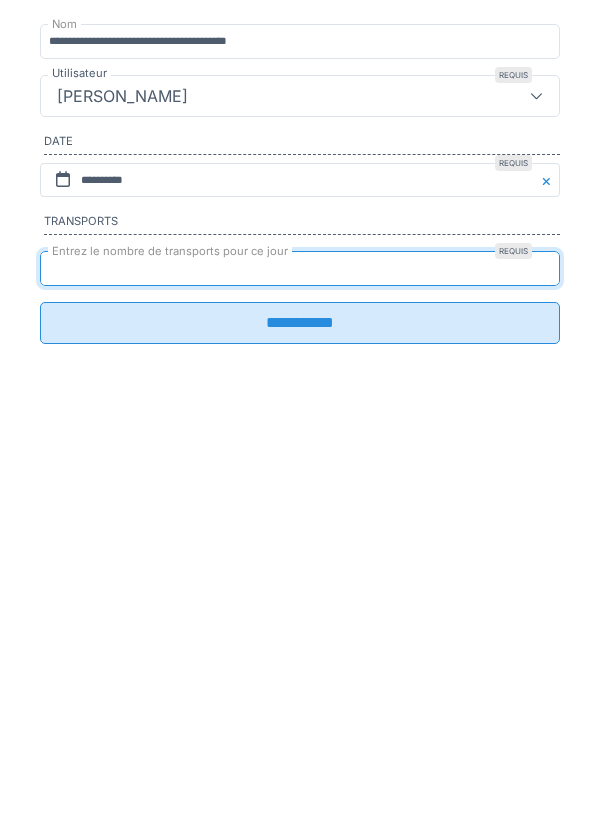 click on "**********" at bounding box center [300, 627] 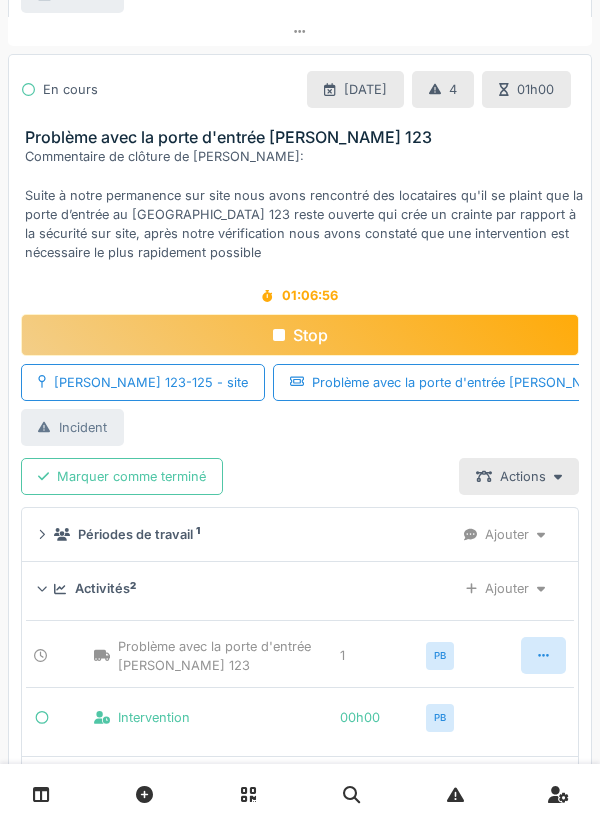 click on "Stop" at bounding box center [300, 335] 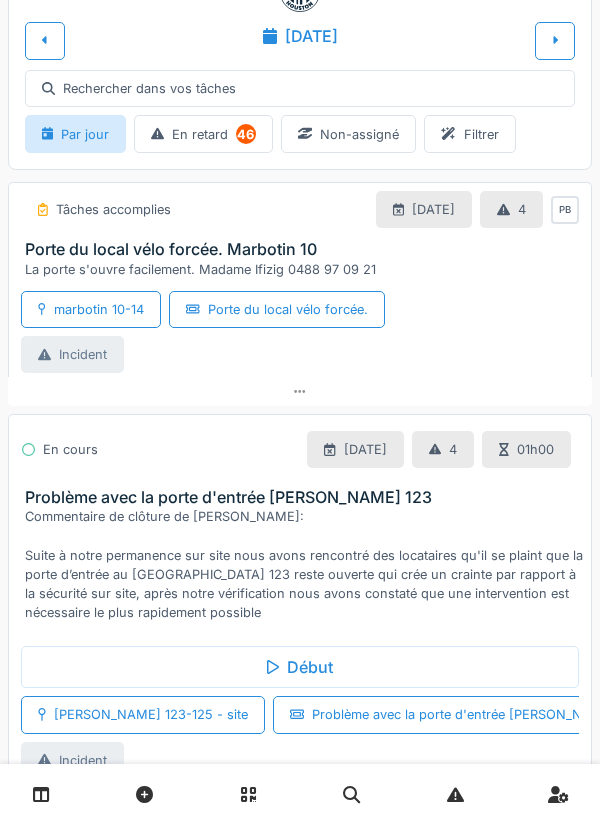scroll, scrollTop: 47, scrollLeft: 0, axis: vertical 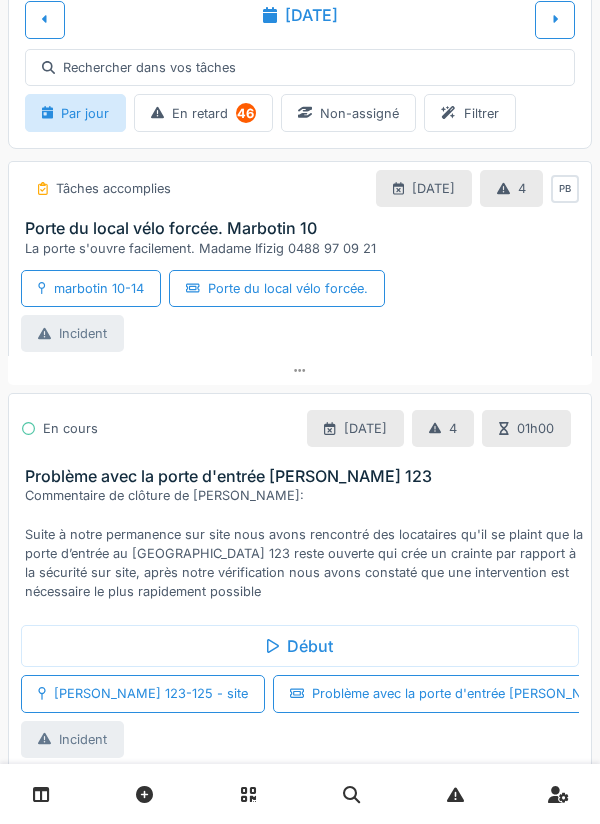 click on "Porte du local vélo forcée. Marbotin 10" at bounding box center [304, 228] 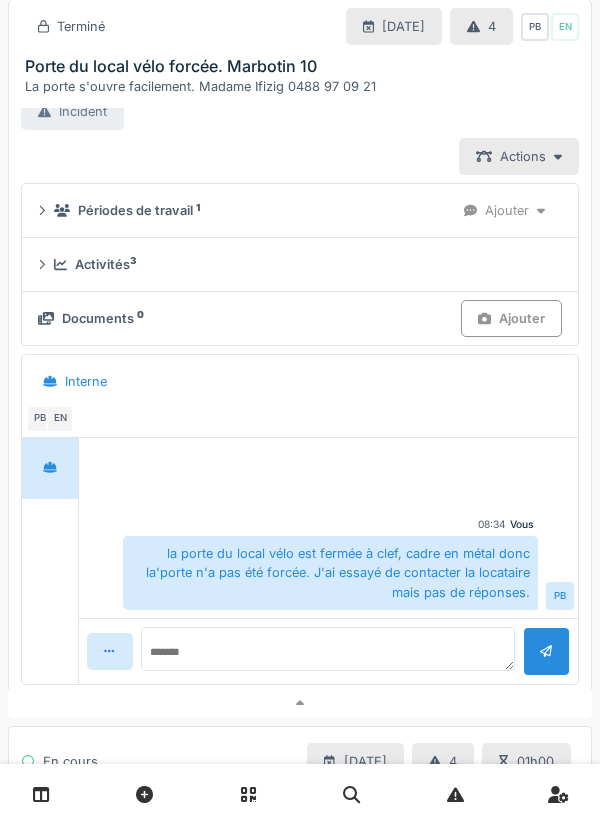 scroll, scrollTop: 0, scrollLeft: 0, axis: both 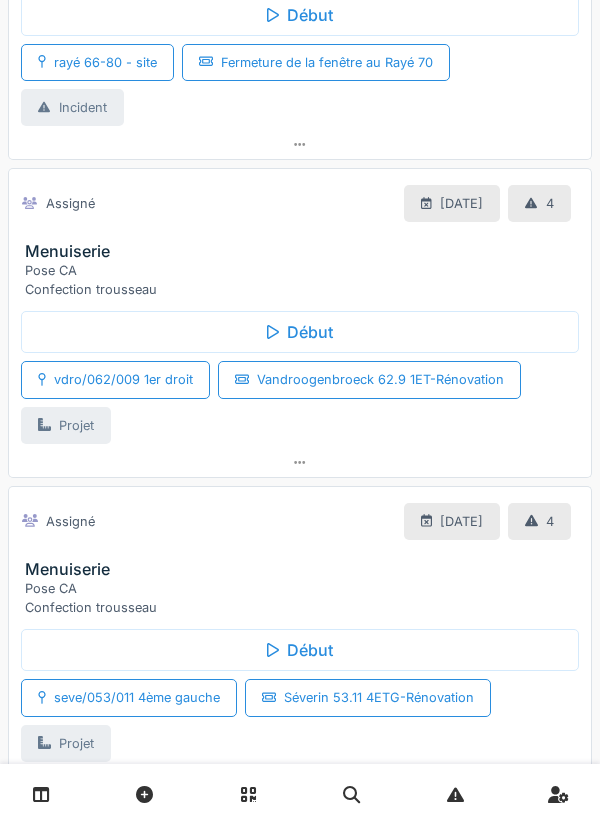 click on "Menuiserie" at bounding box center [304, 251] 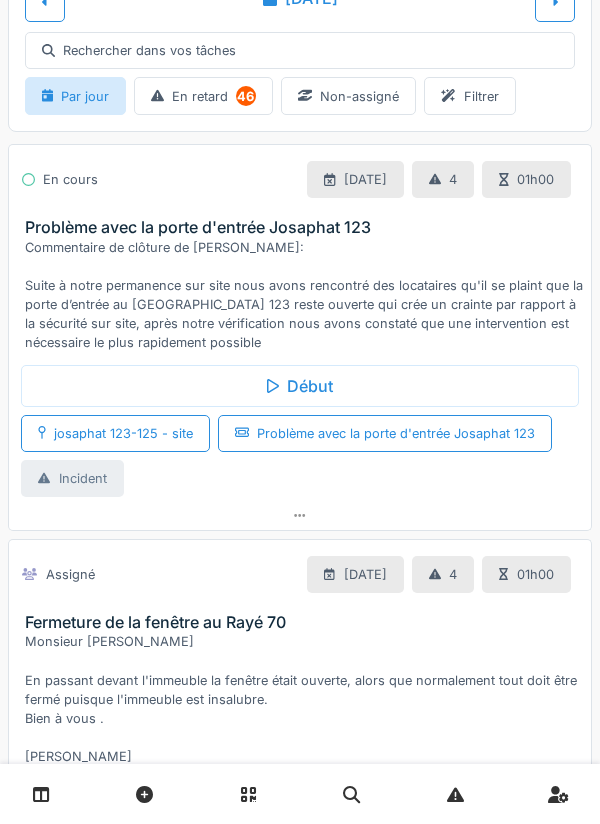 scroll, scrollTop: 0, scrollLeft: 0, axis: both 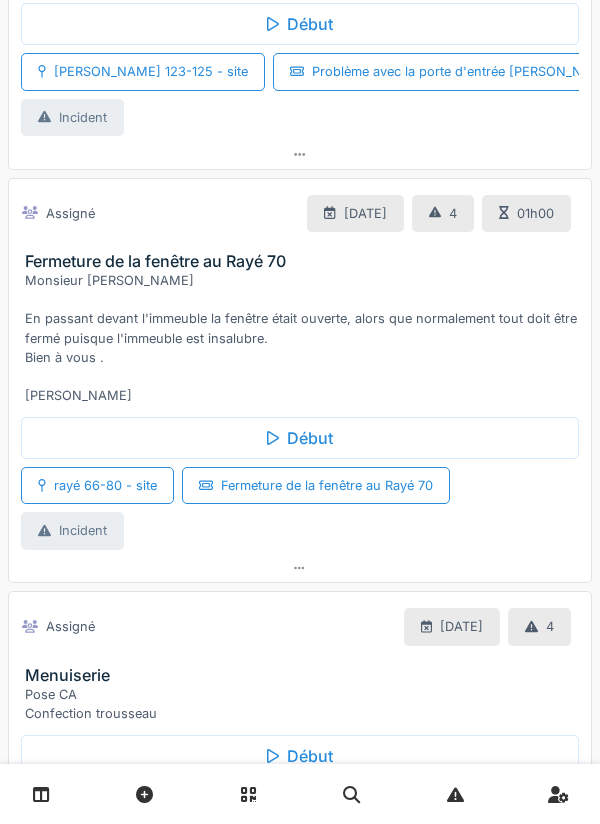 click on "Début" at bounding box center [300, 438] 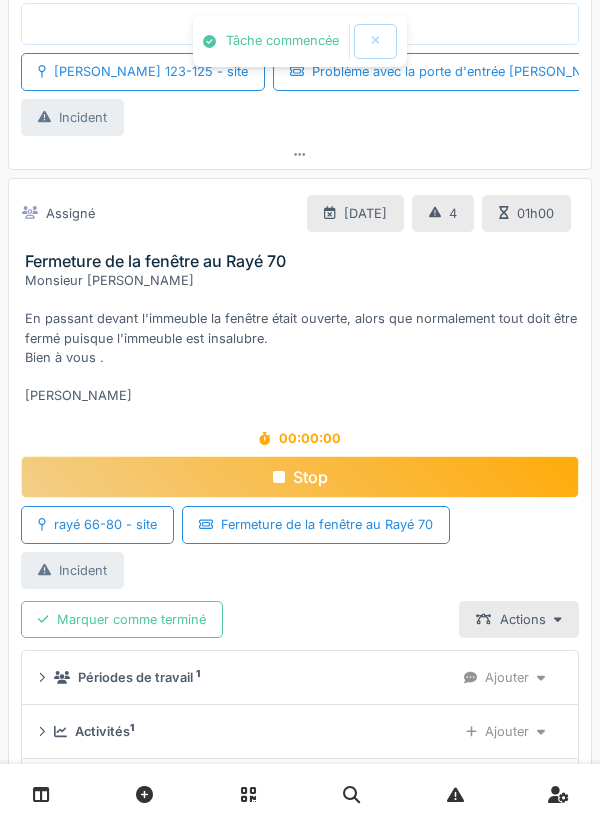 scroll, scrollTop: 845, scrollLeft: 0, axis: vertical 